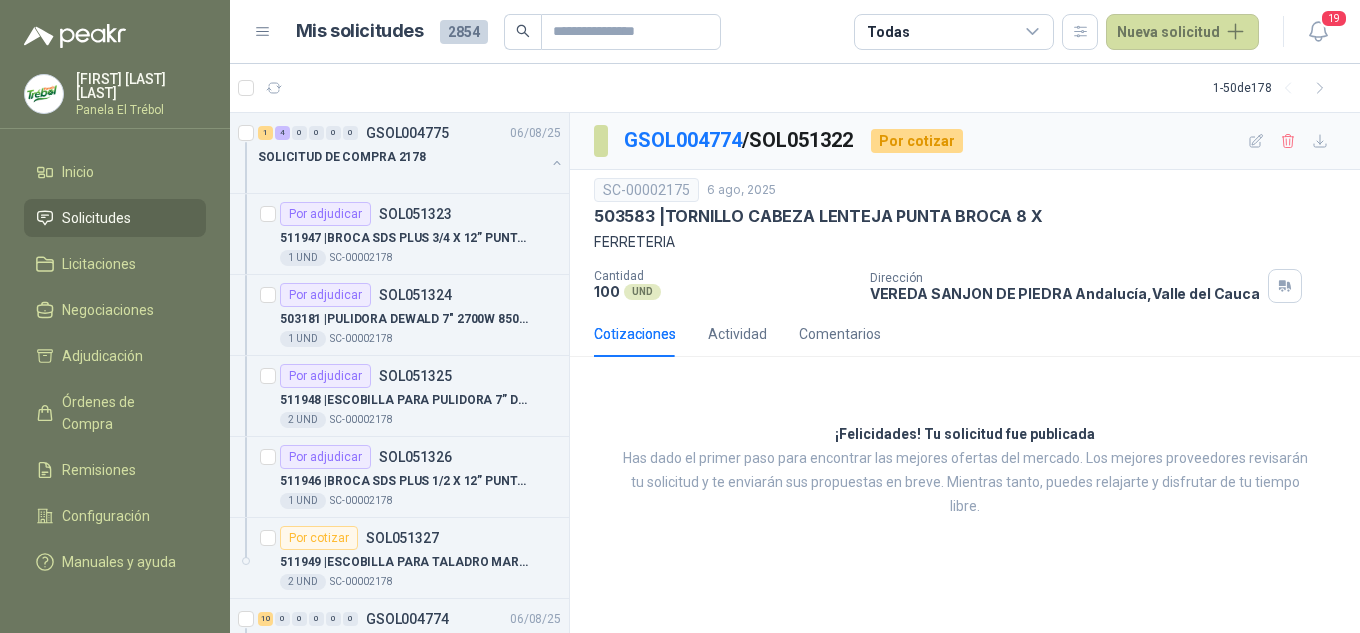 scroll, scrollTop: 0, scrollLeft: 0, axis: both 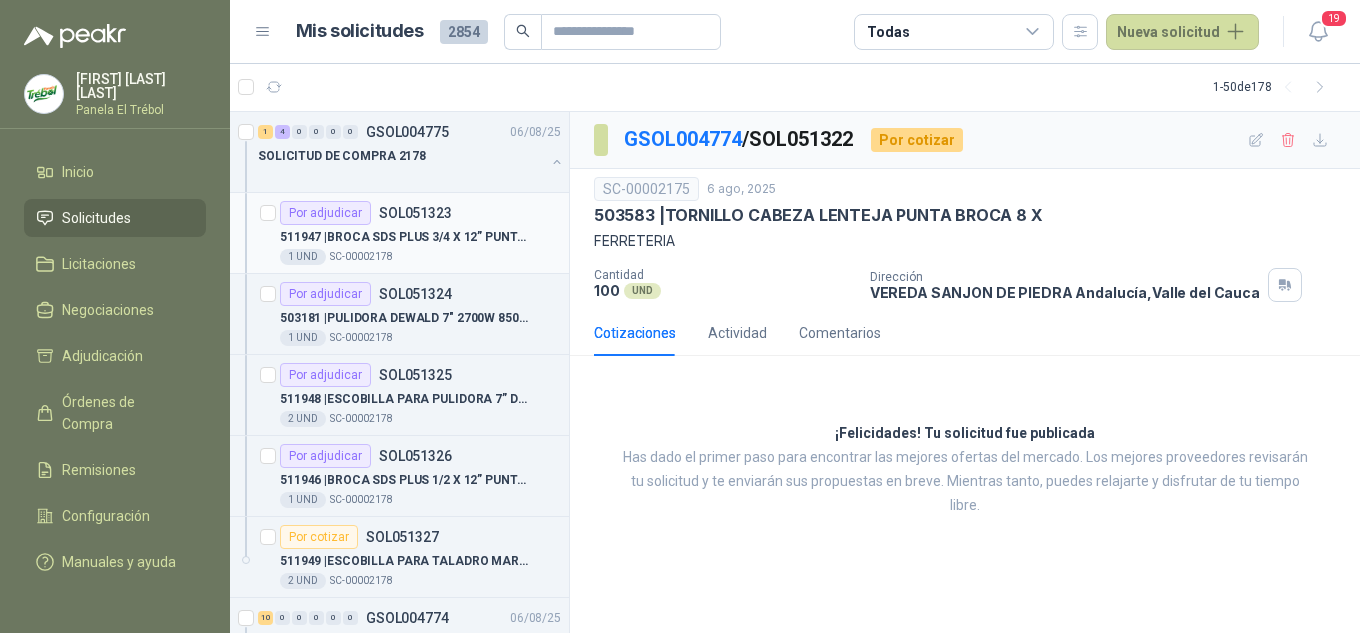 click on "511947 | BROCA SDS PLUS 3/4 X 12” PUNTA DIAMAN" at bounding box center [404, 237] 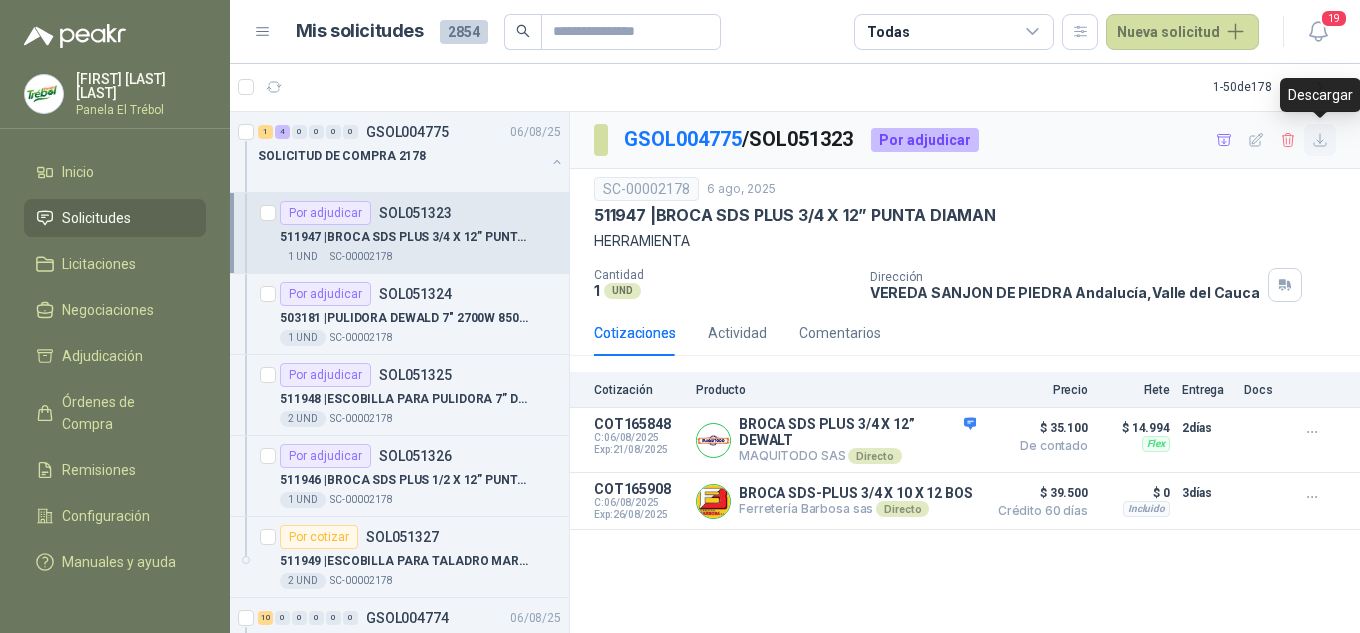 click 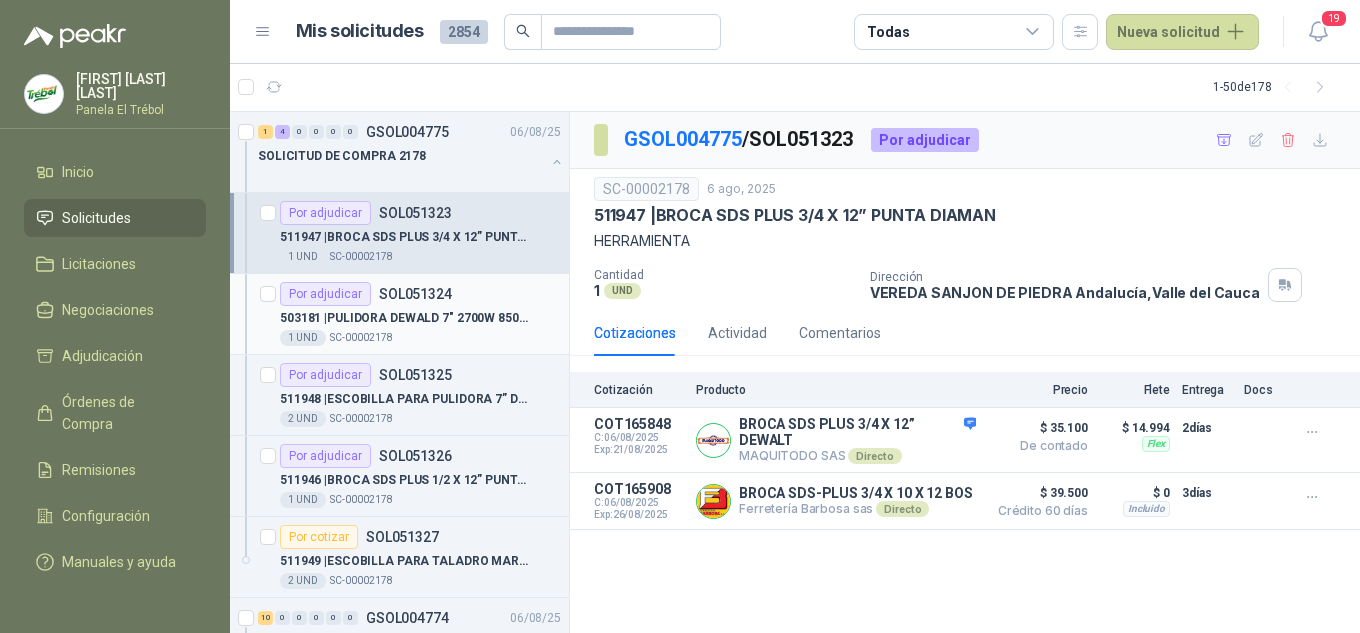 click on "503181 | PULIDORA DEWALD 7" 2700W 8500 RPM" at bounding box center (404, 318) 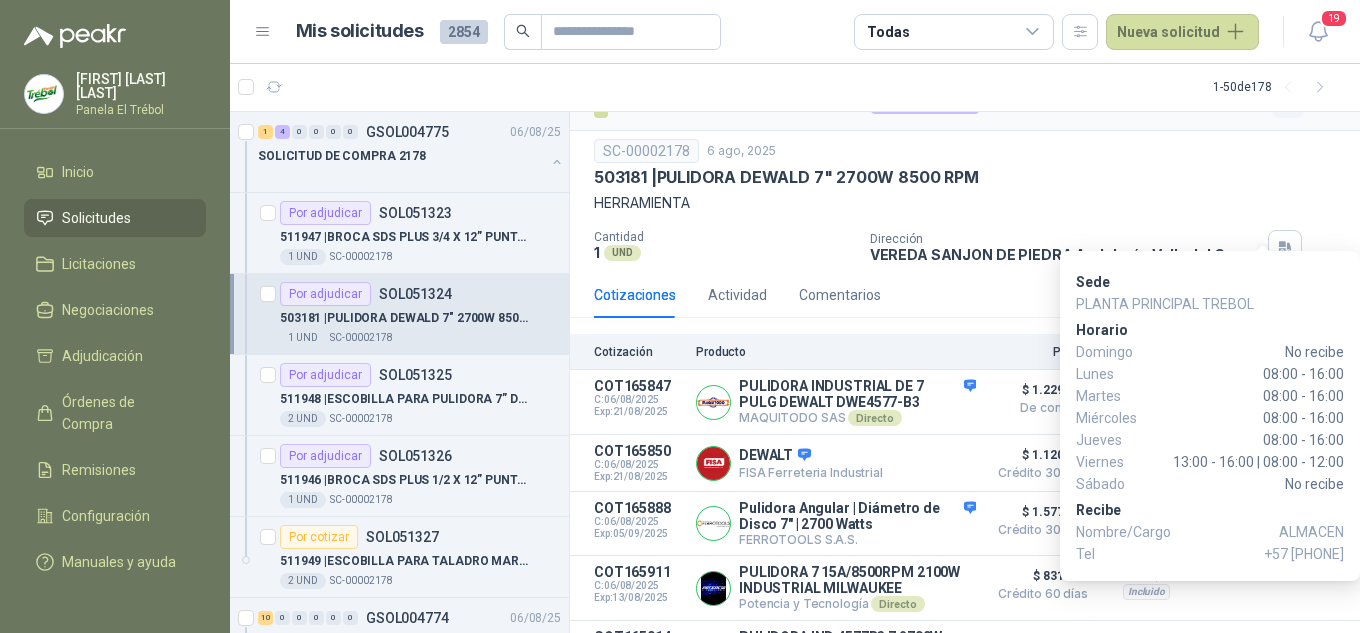 scroll, scrollTop: 0, scrollLeft: 0, axis: both 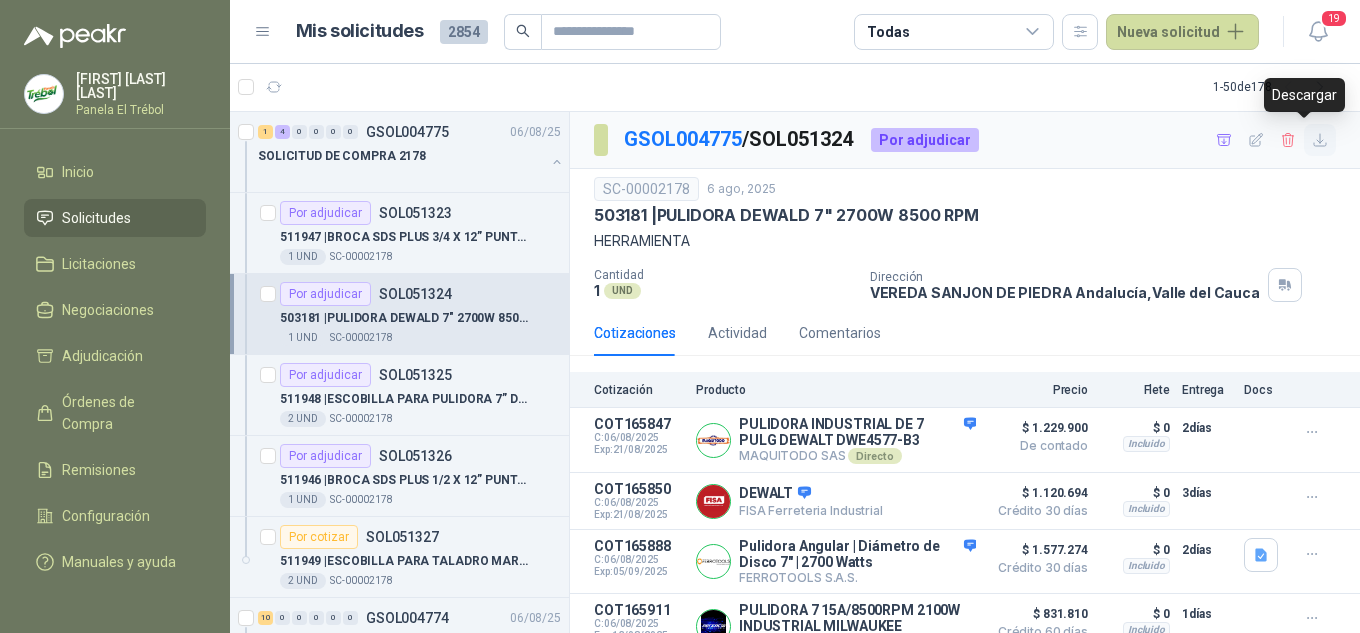 click 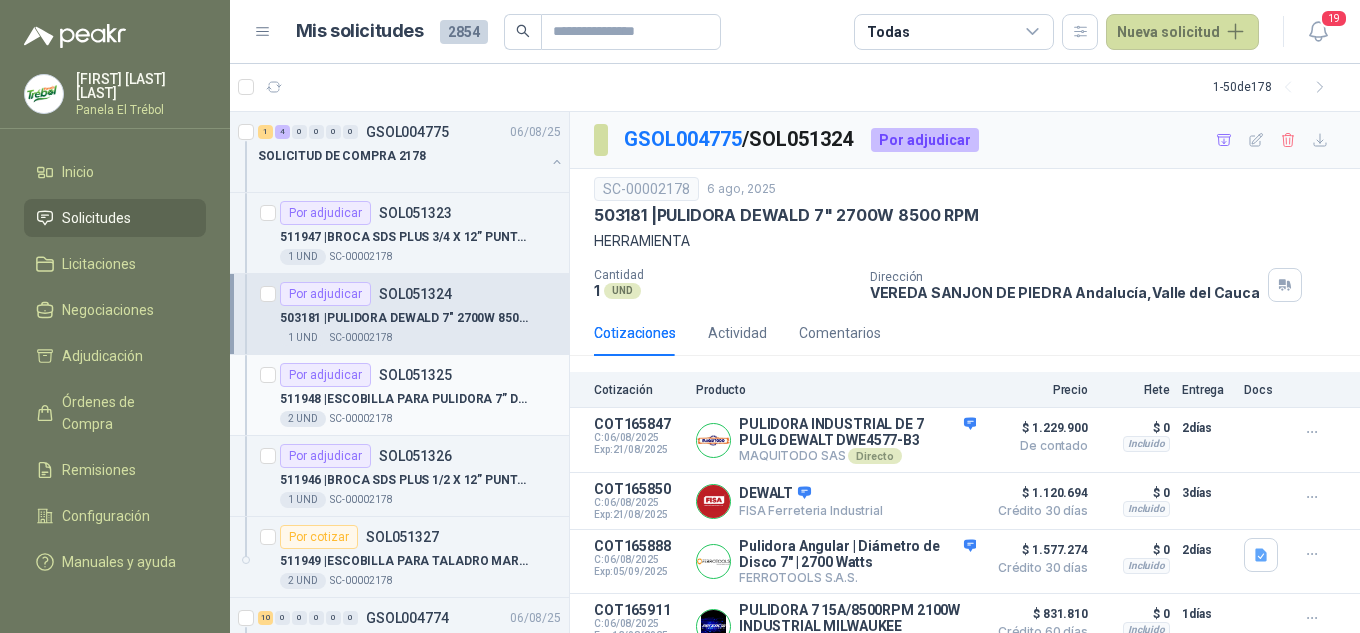 click on "511948 |  ESCOBILLA PARA PULIDORA 7” DWE4577-B3" at bounding box center (404, 399) 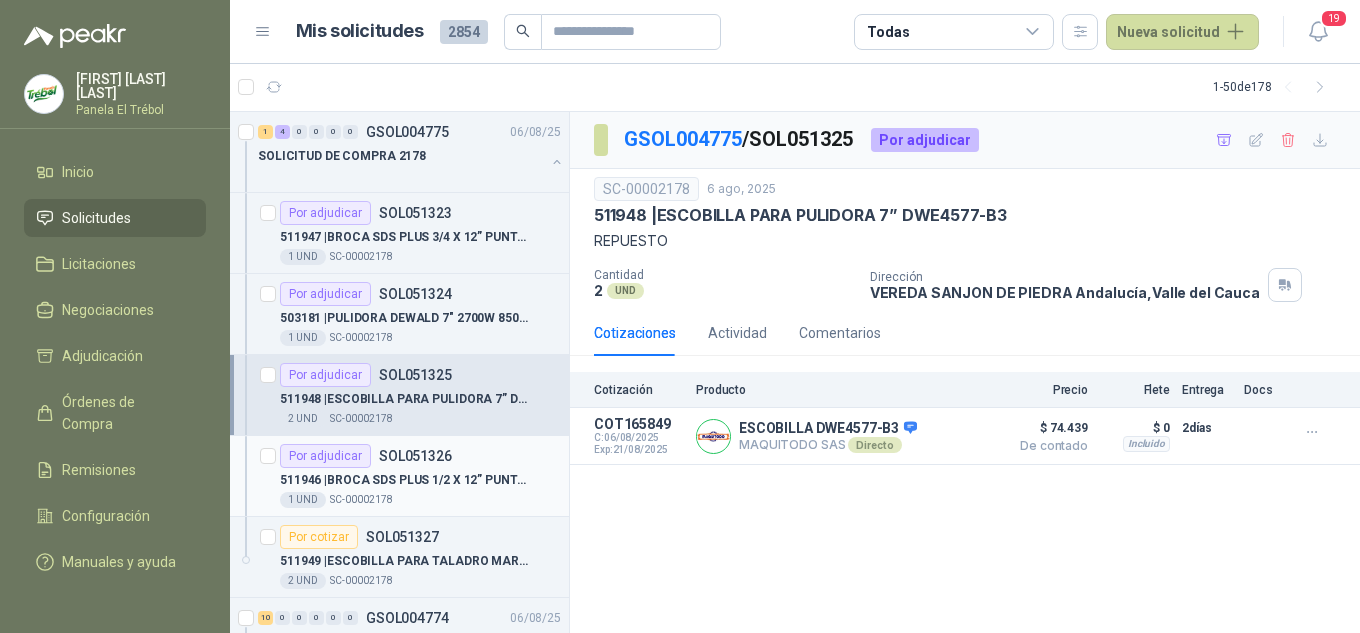 click on "Por adjudicar SOL051326 511946 | BROCA SDS PLUS 1/2 X 12” PUNTA DIAMANTA 1 UND SC-00002178" at bounding box center [420, 476] 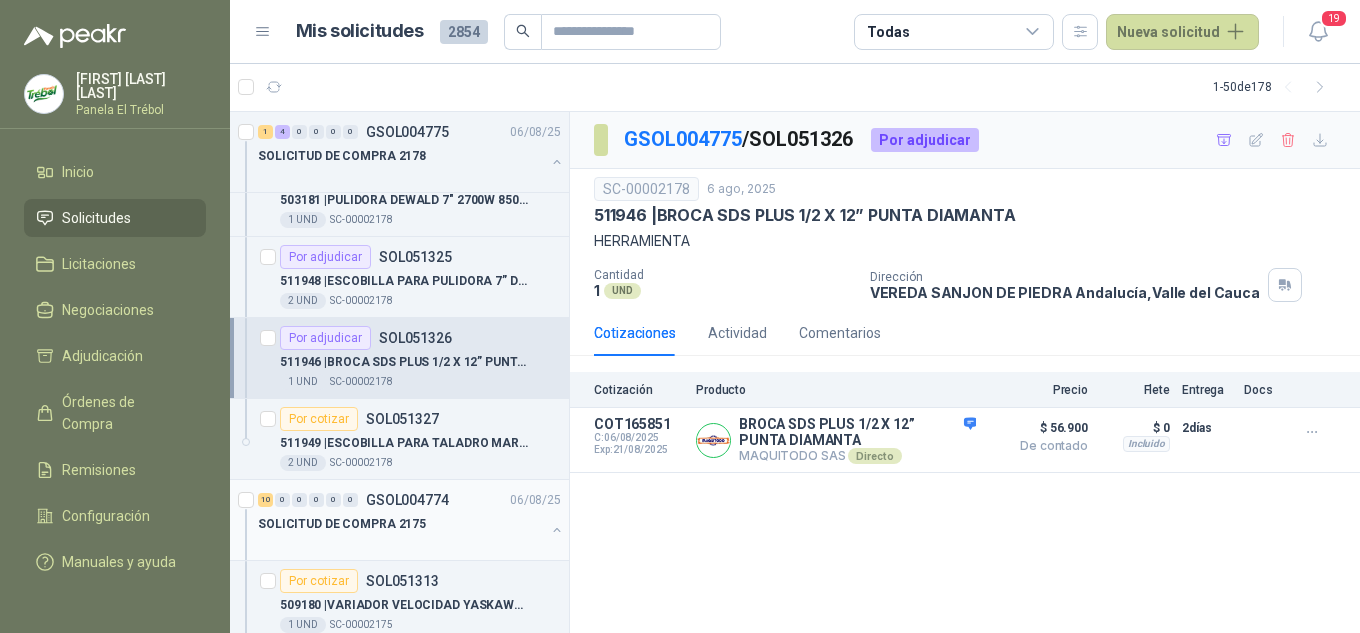 scroll, scrollTop: 133, scrollLeft: 0, axis: vertical 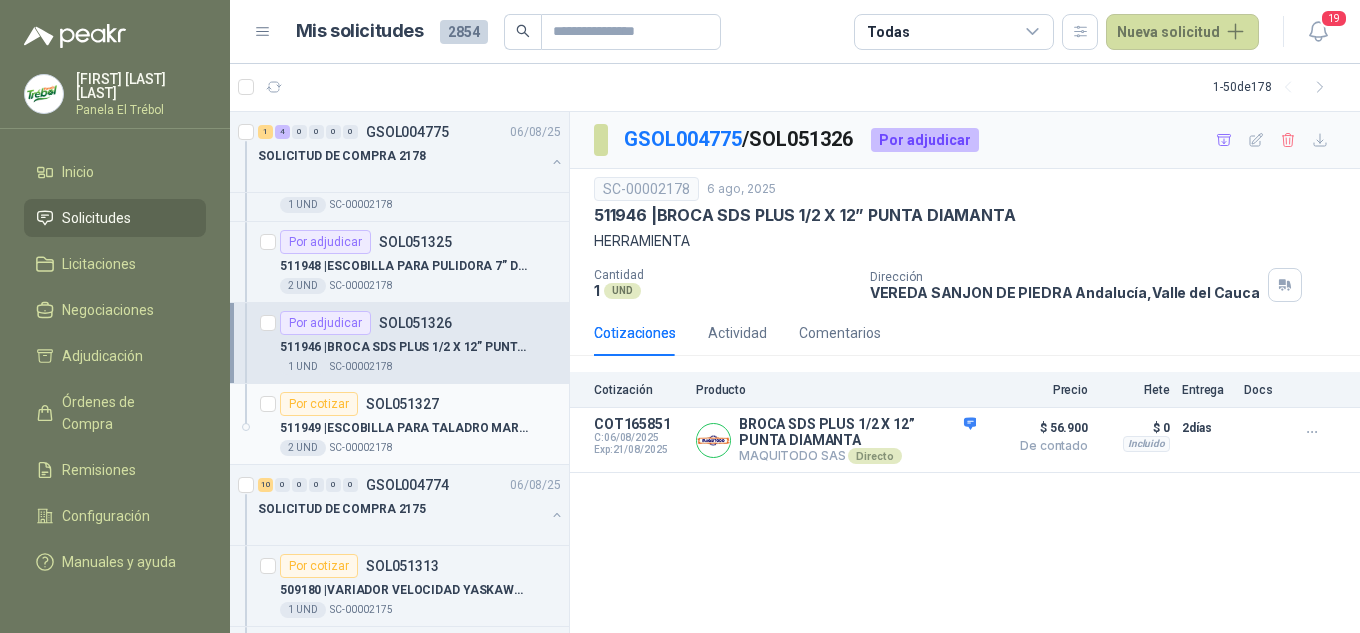 drag, startPoint x: 427, startPoint y: 434, endPoint x: 439, endPoint y: 430, distance: 12.649111 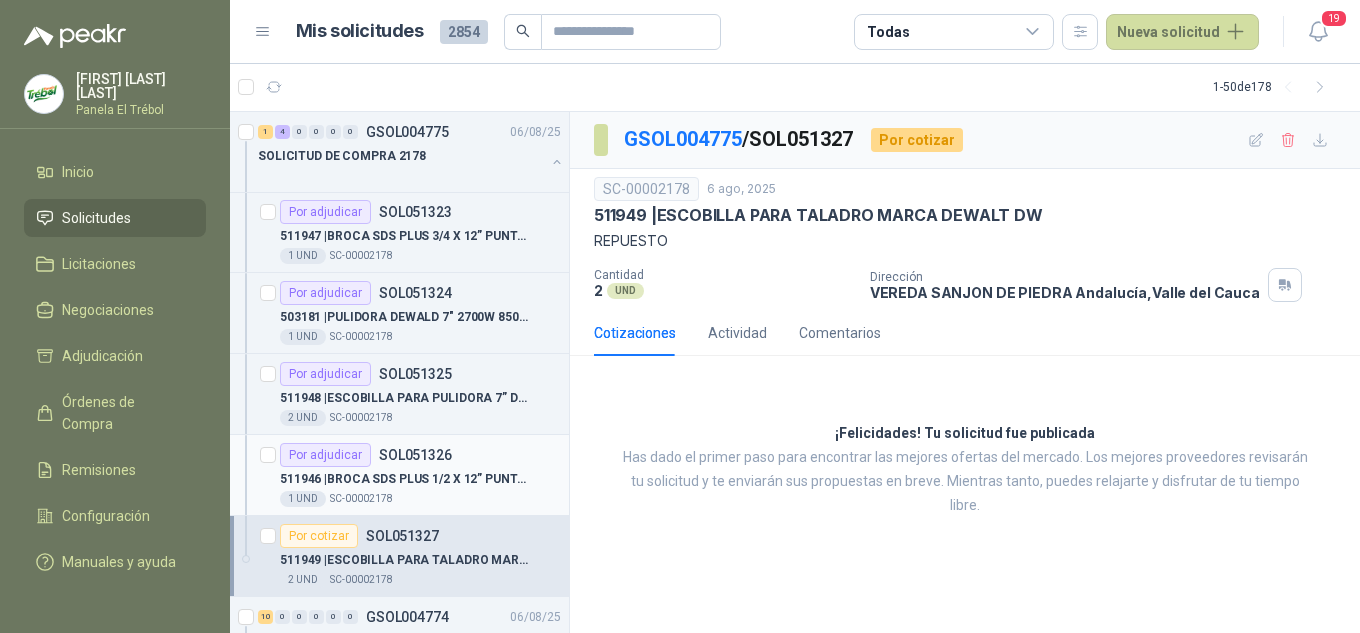 scroll, scrollTop: 0, scrollLeft: 0, axis: both 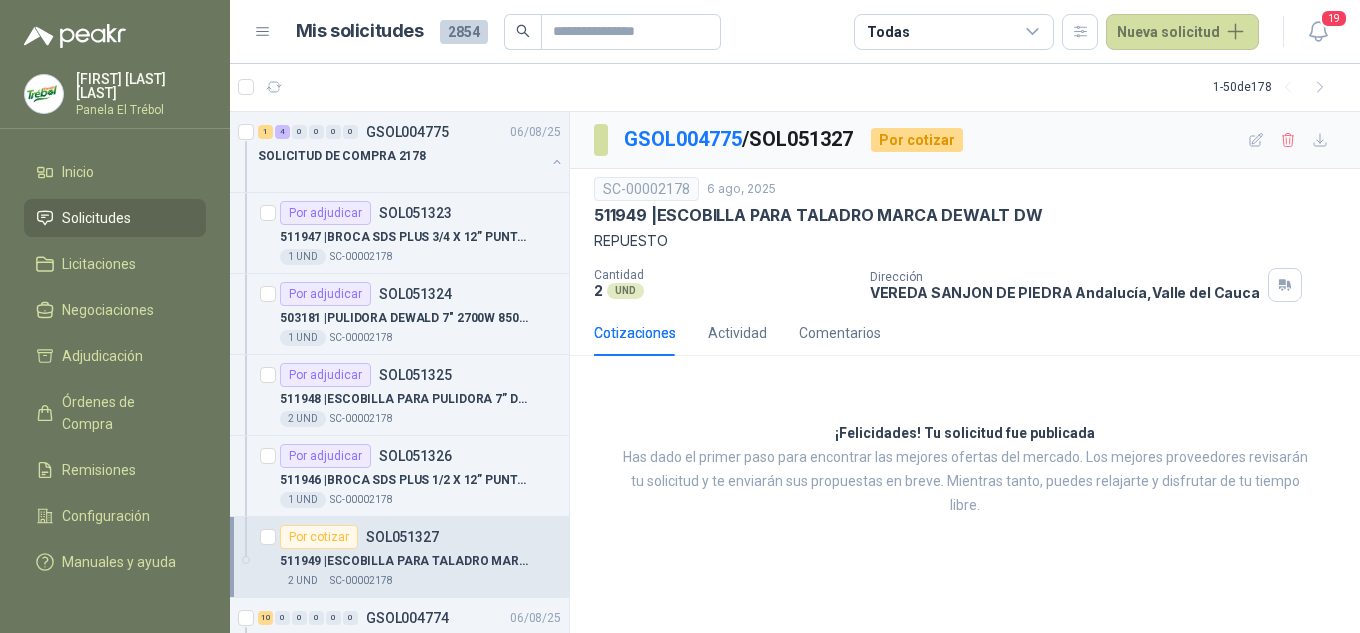click on "2   UND  SC-00002178" at bounding box center (420, 581) 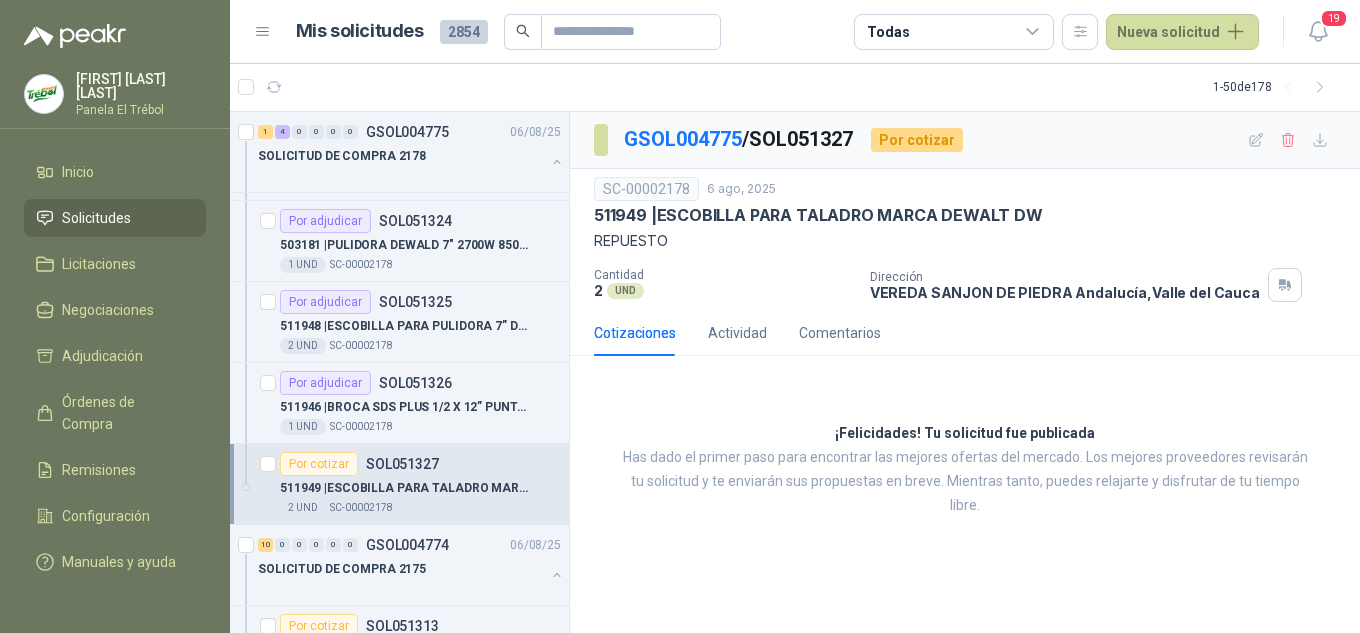 scroll, scrollTop: 0, scrollLeft: 0, axis: both 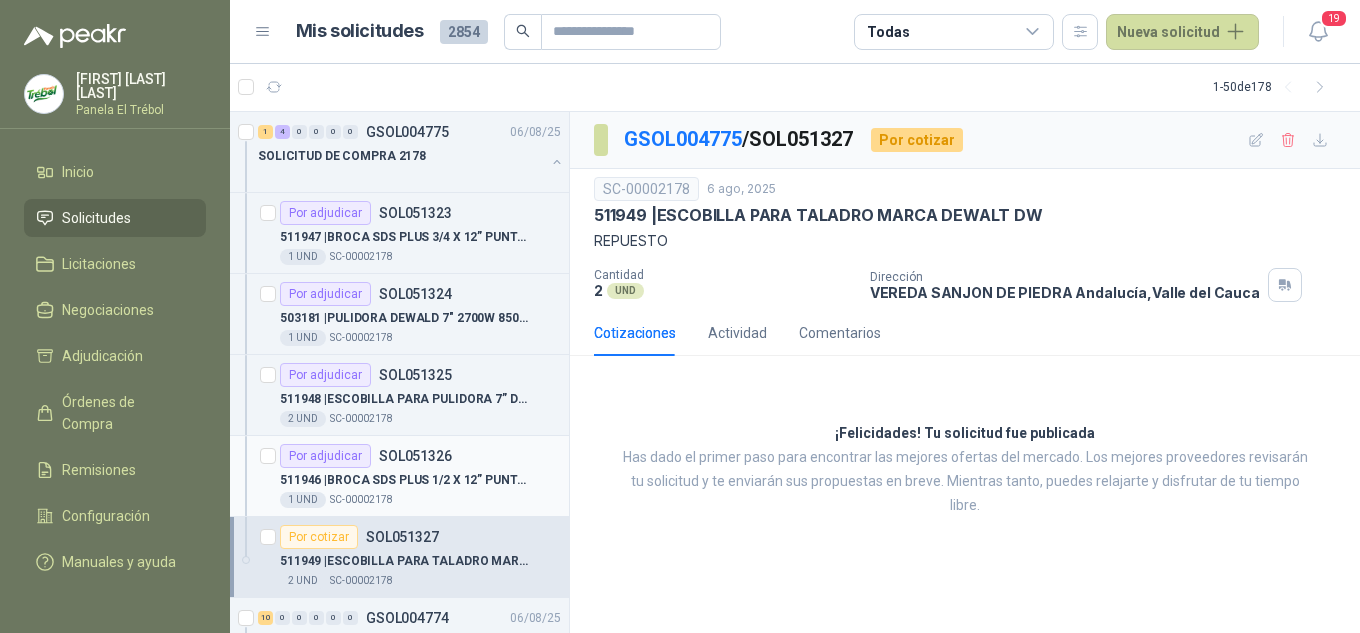click on "511946 | BROCA SDS PLUS 1/2 X 12” PUNTA DIAMANTA" at bounding box center (404, 480) 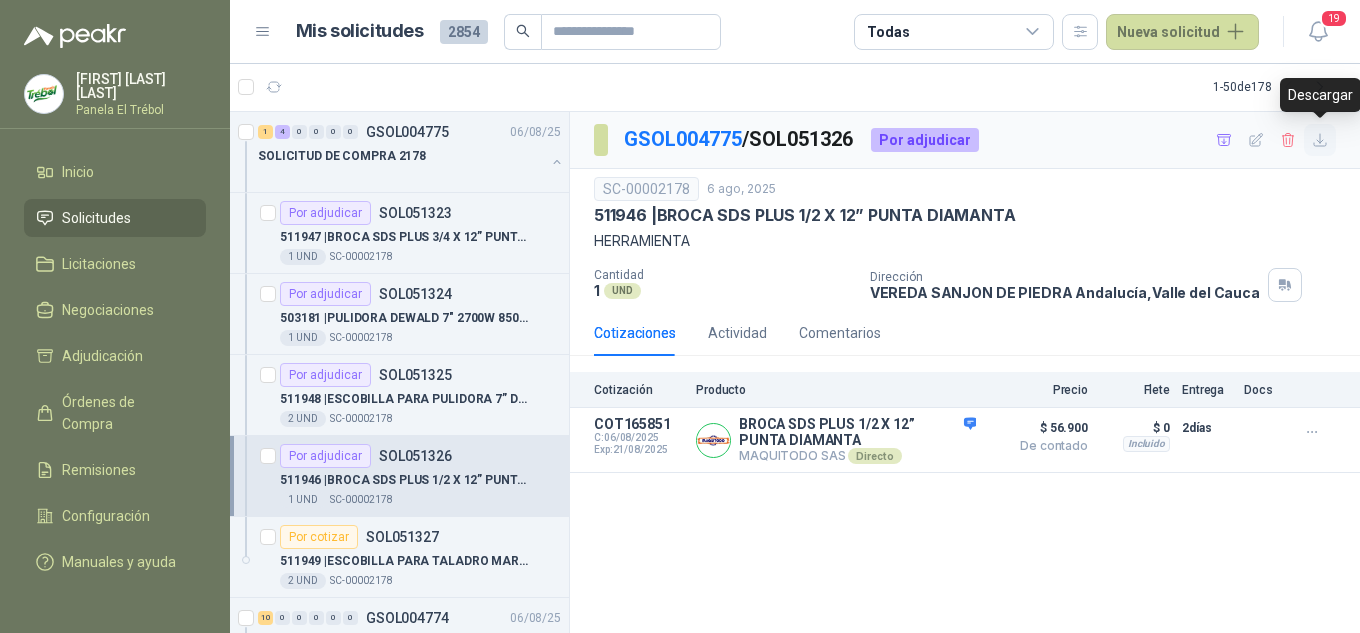click 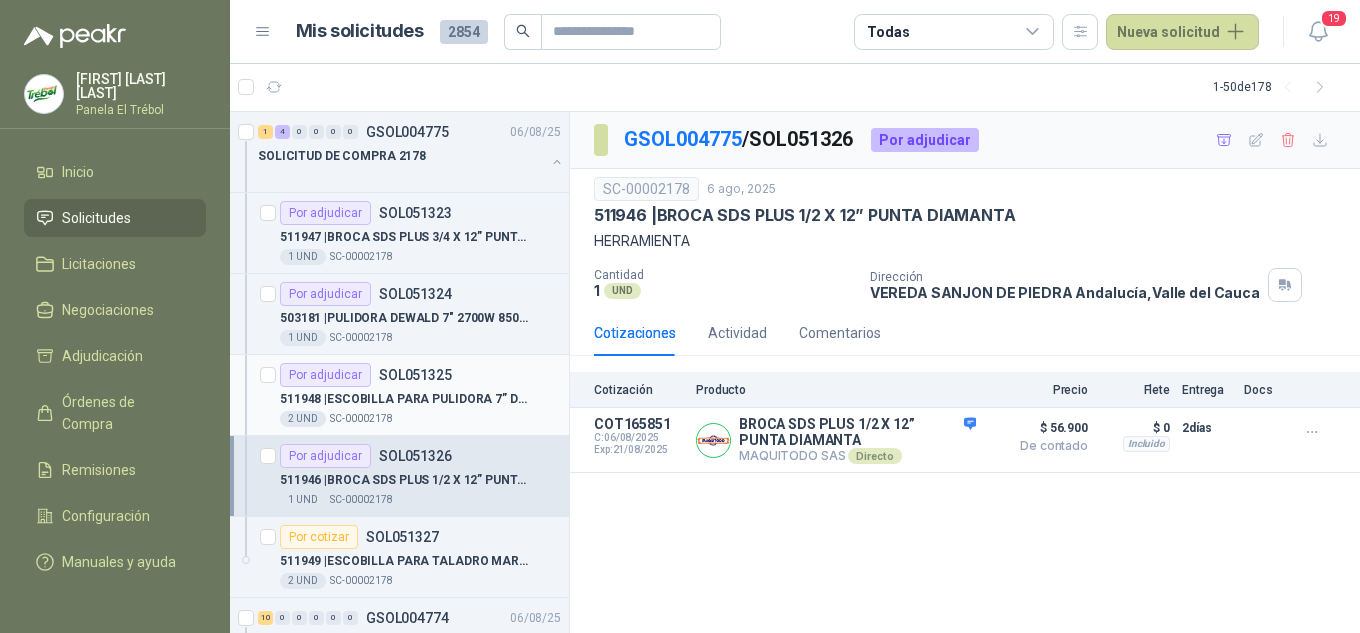 click on "511948 |  ESCOBILLA PARA PULIDORA 7” DWE4577-B3" at bounding box center (420, 399) 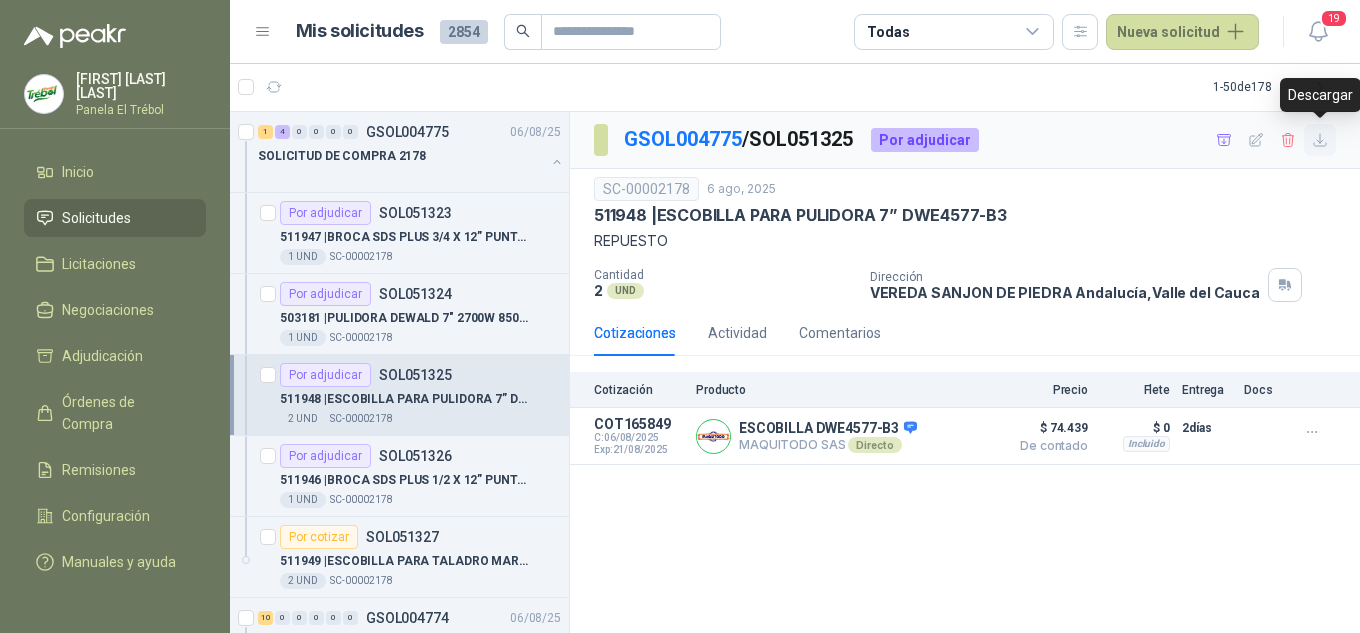 click 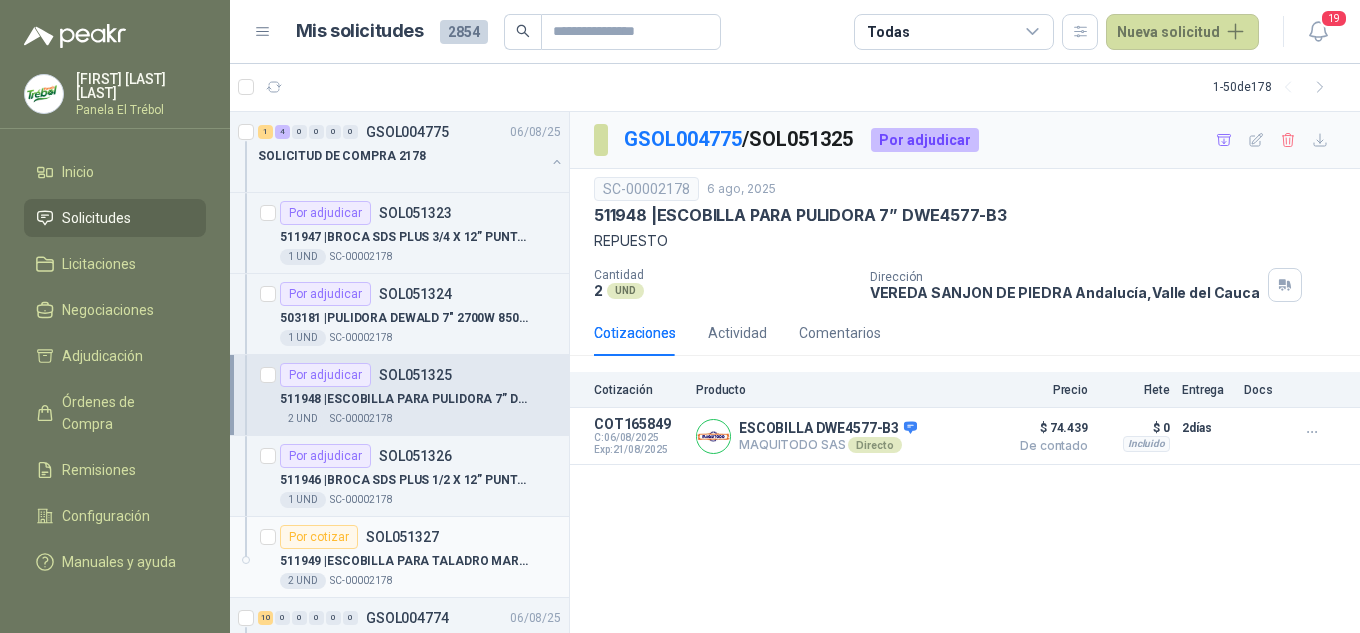click on "511949 | ESCOBILLA PARA TALADRO MARCA DEWALT DW" at bounding box center [404, 561] 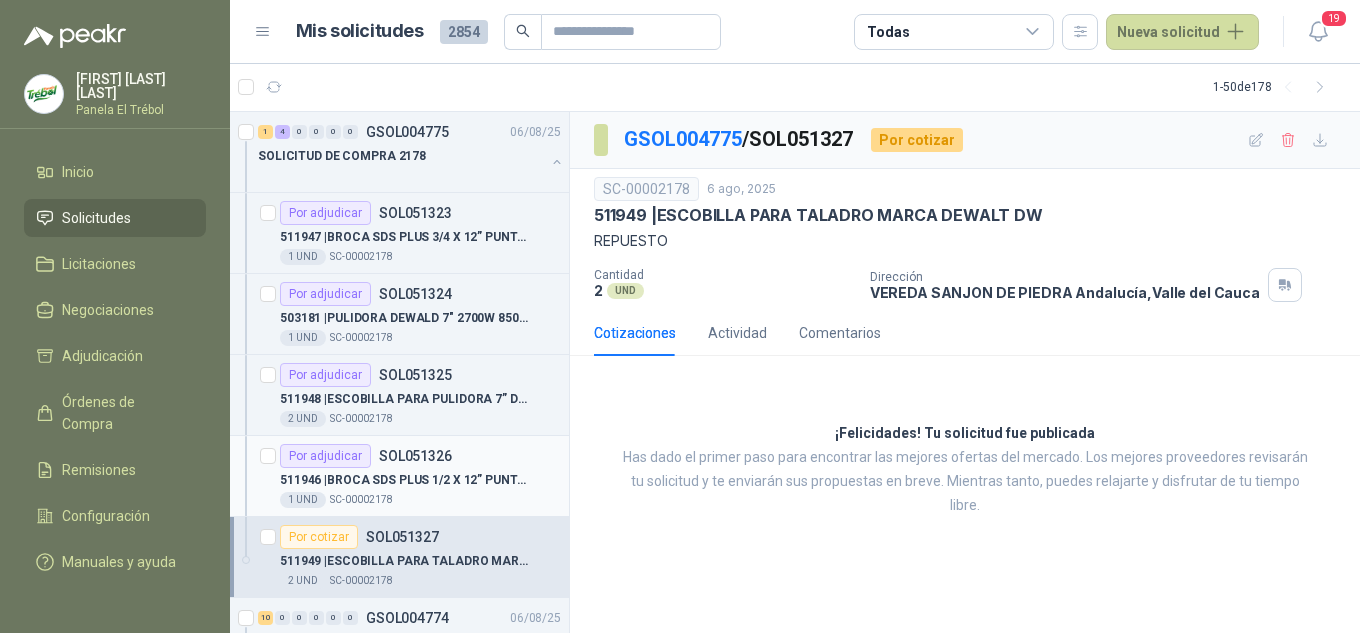 click on "SC-00002178" at bounding box center (361, 500) 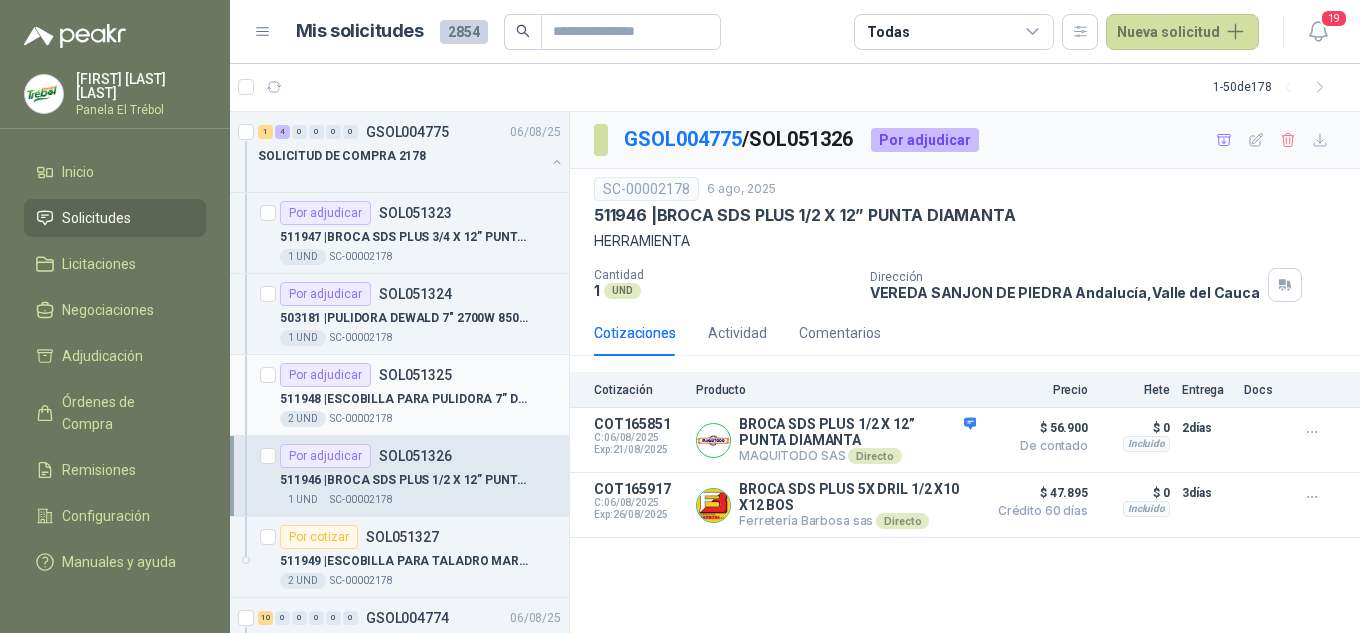click on "Por adjudicar SOL051325 511948 |  ESCOBILLA PARA PULIDORA 7” DWE4577-B3 2   UND  SC-00002178" at bounding box center (399, 395) 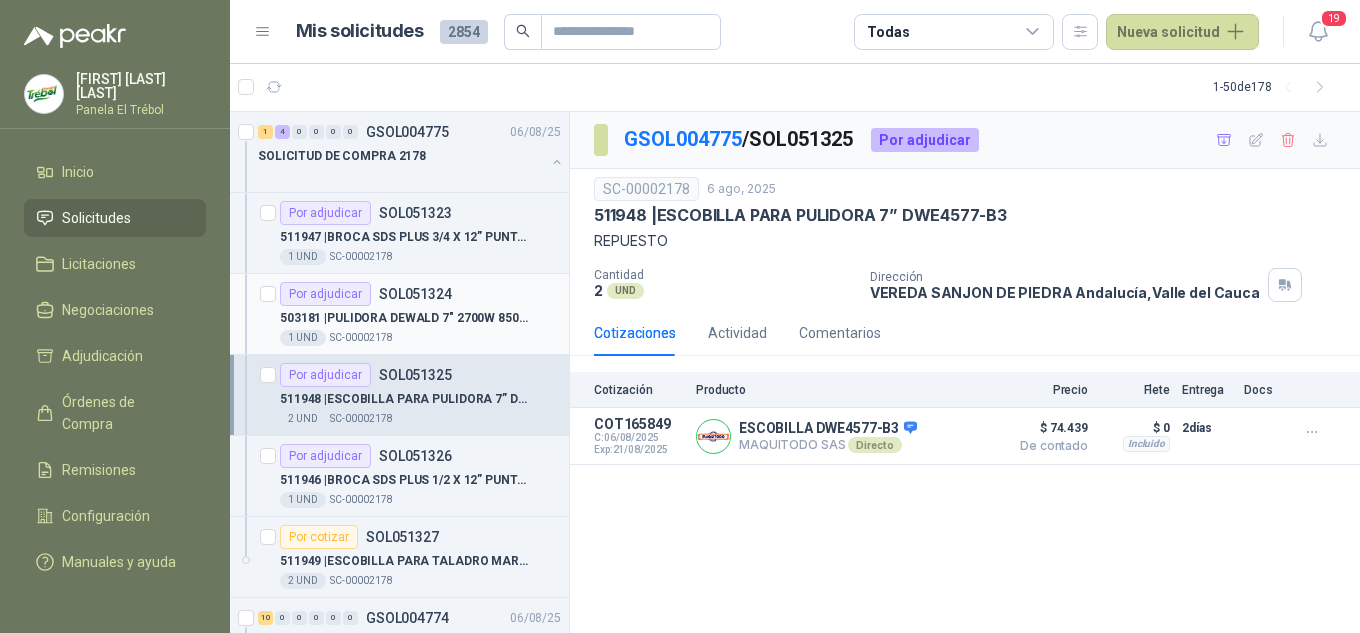 click on "SC-00002178" at bounding box center [361, 338] 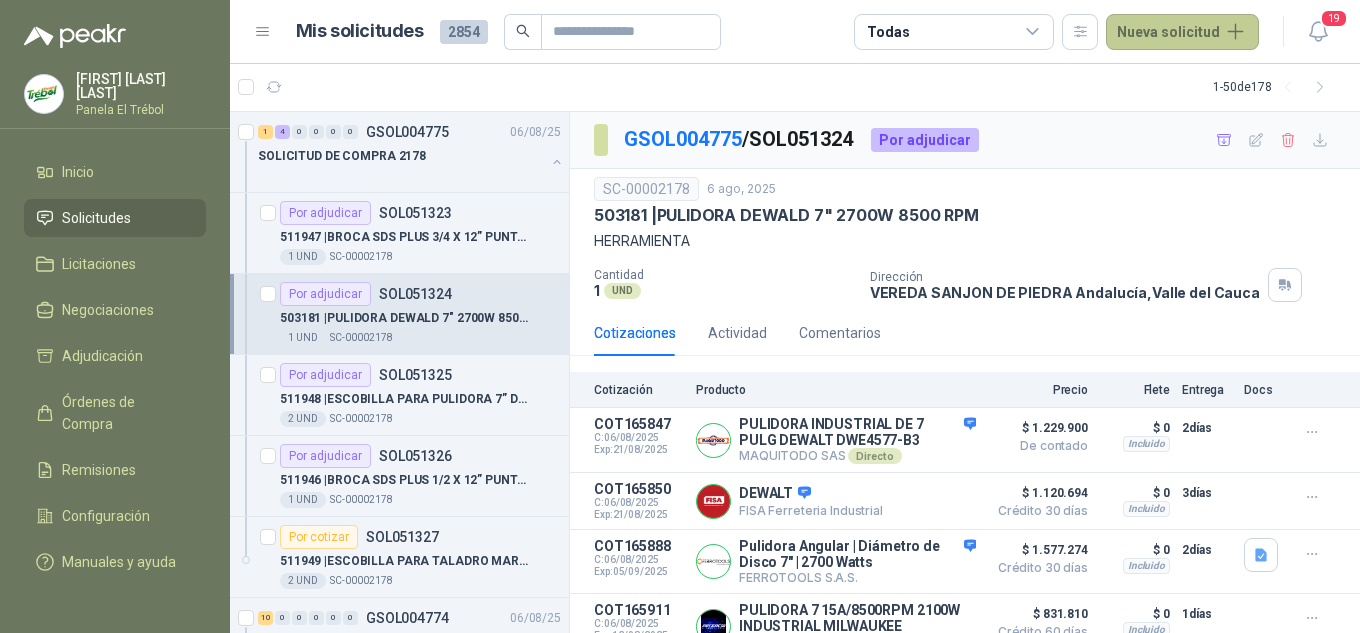 click on "Nueva solicitud" at bounding box center (1182, 32) 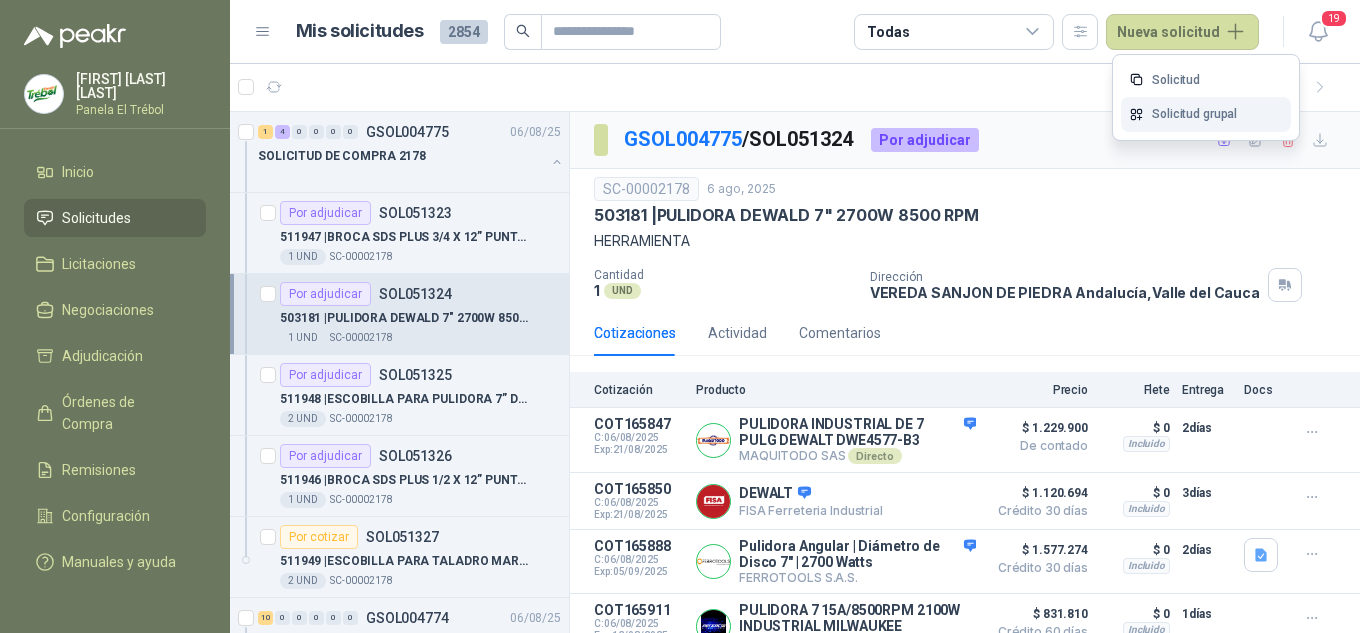 click on "Solicitud grupal" at bounding box center [1206, 114] 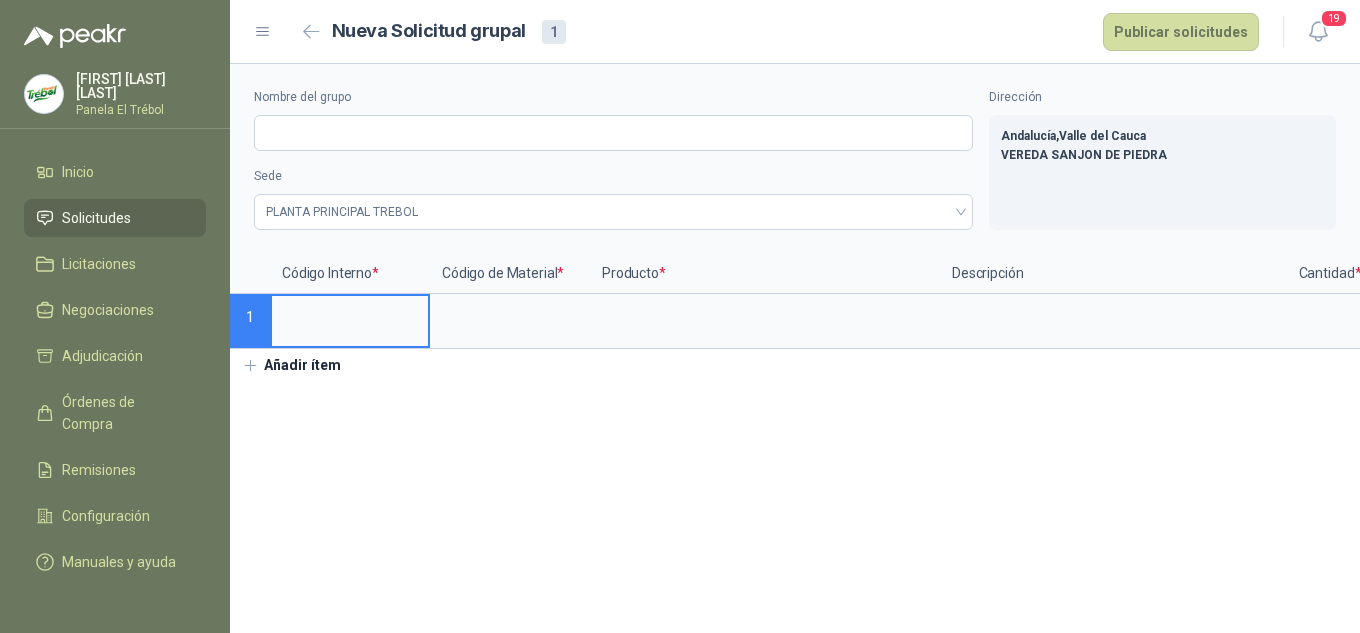 type 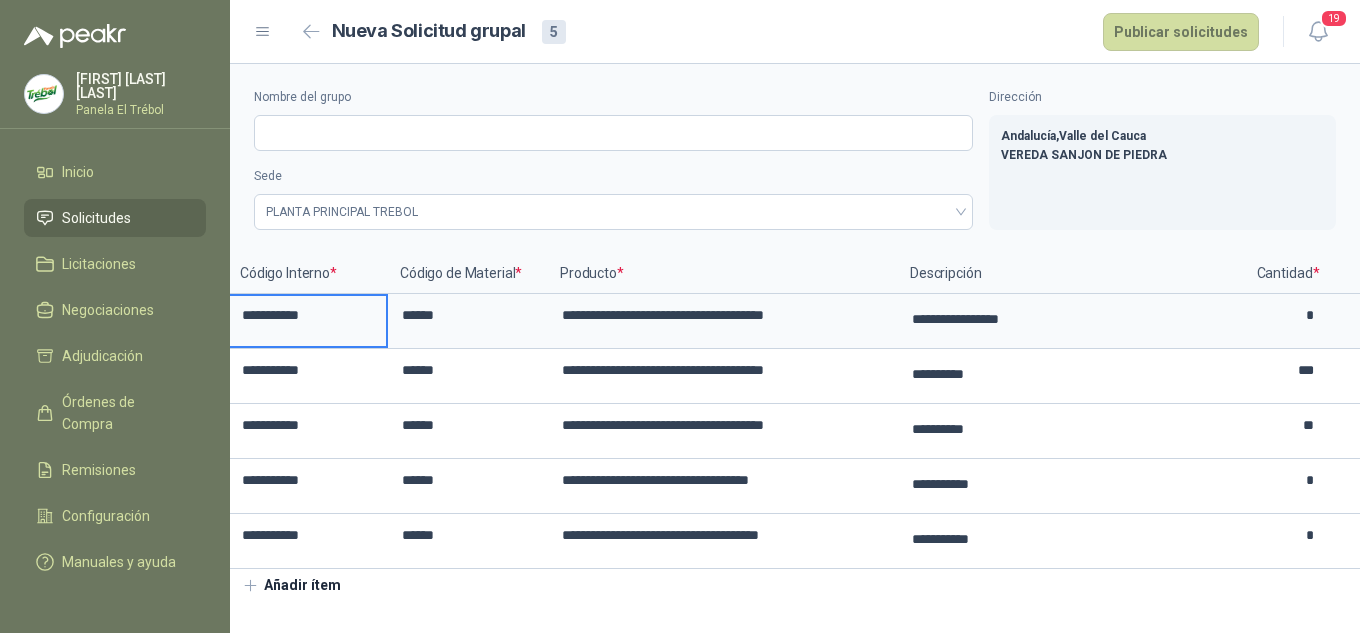 scroll, scrollTop: 0, scrollLeft: 0, axis: both 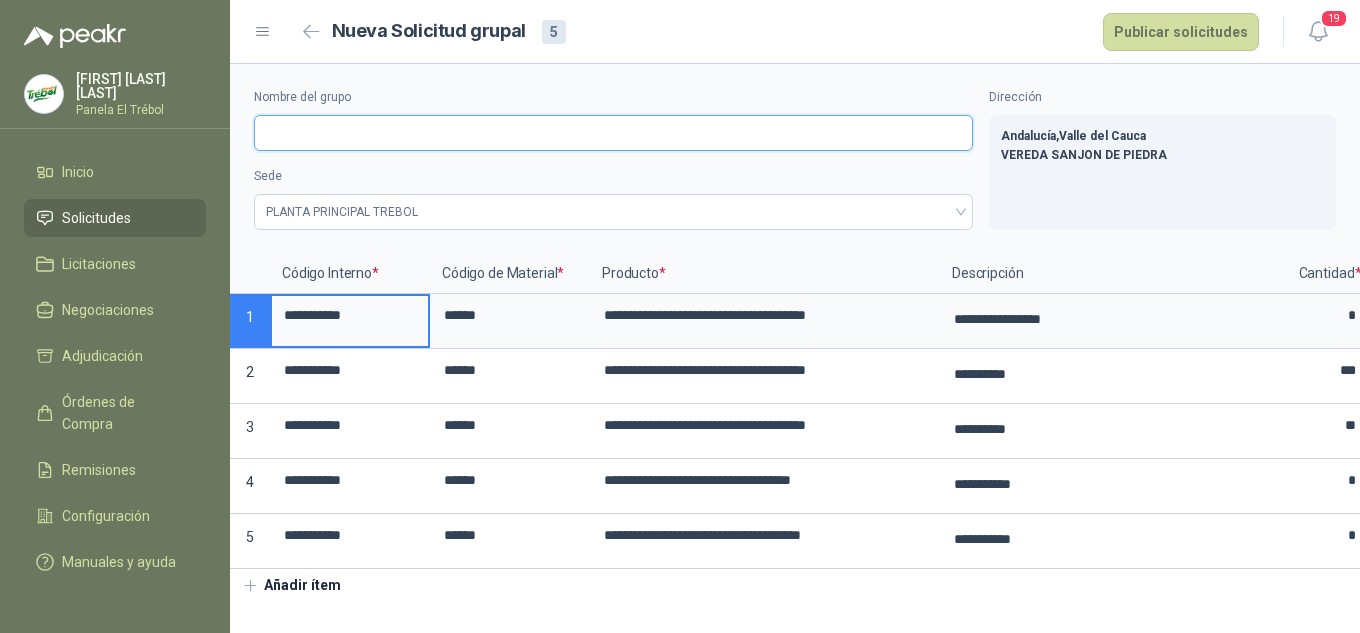 click on "Nombre del grupo" at bounding box center (613, 133) 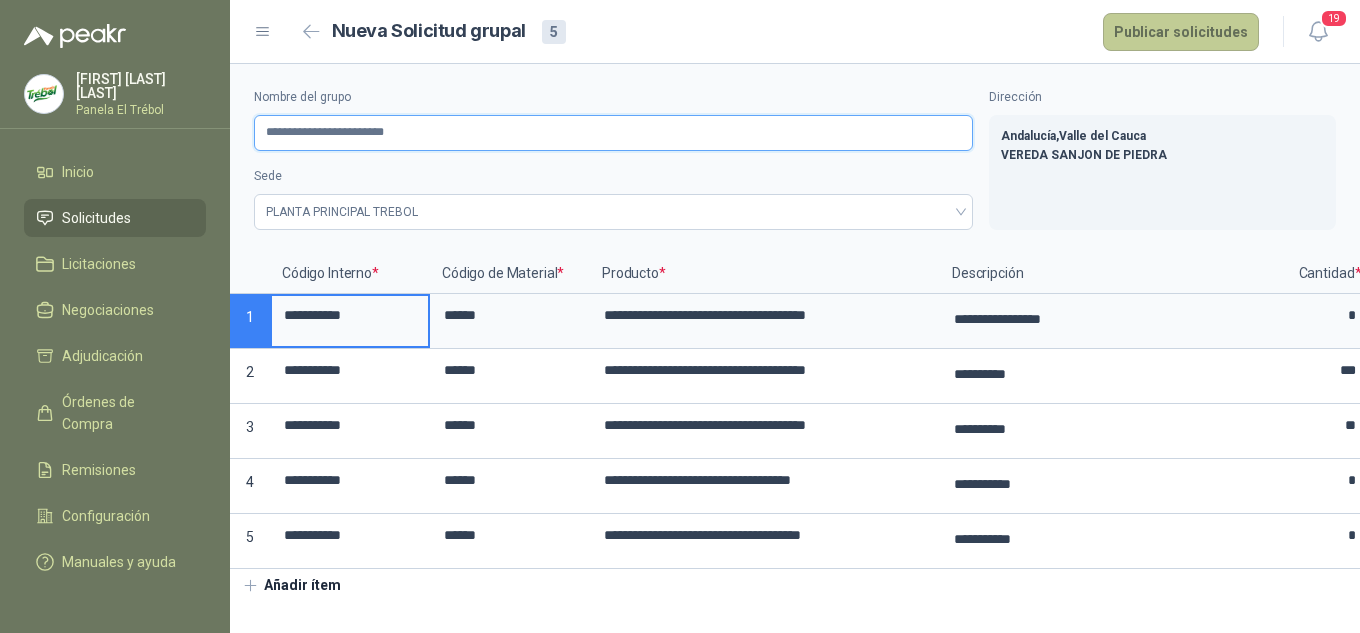 type on "**********" 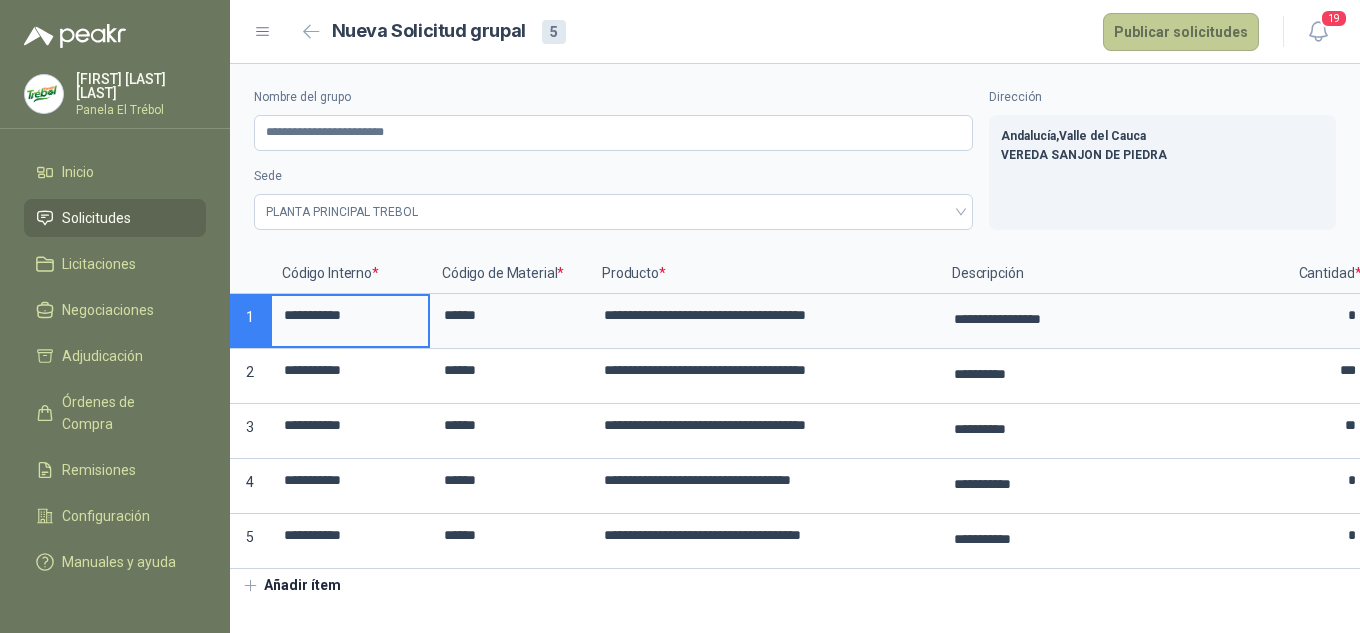 click on "Publicar solicitudes" at bounding box center (1181, 32) 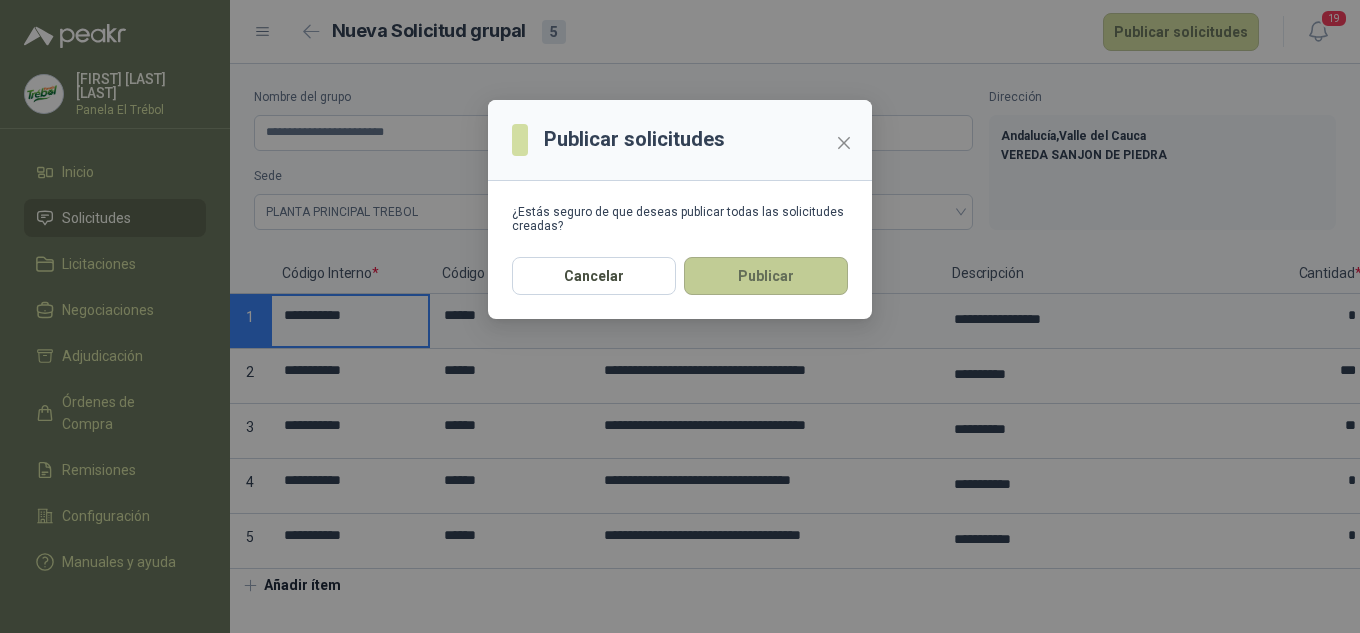 click on "Publicar" at bounding box center (766, 276) 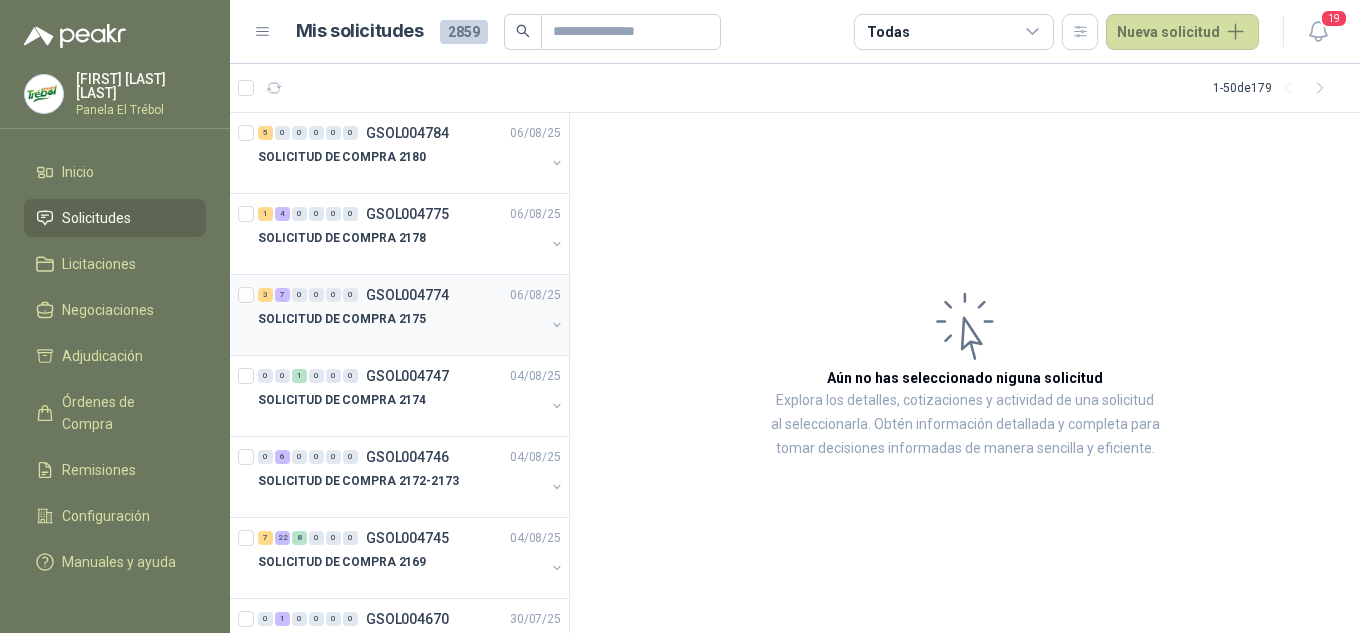 click at bounding box center [557, 325] 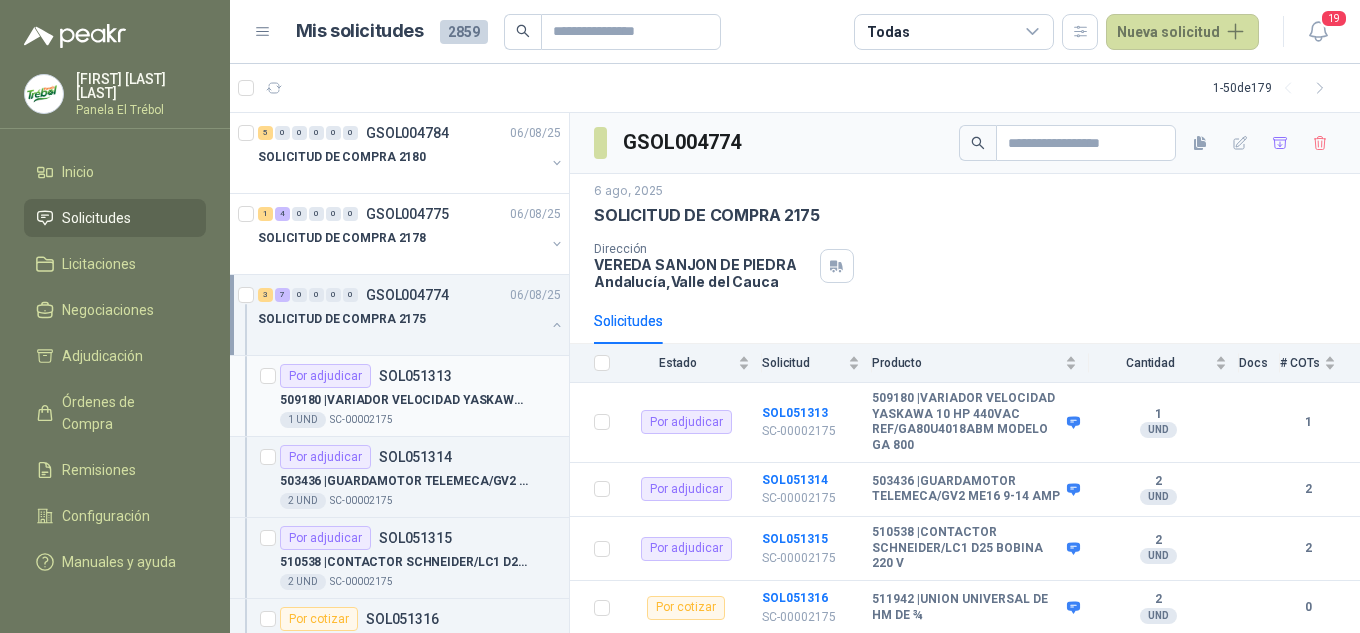 click on "509180 |  VARIADOR VELOCIDAD YASKAWA 10 HP 440VAC REF/GA80U4018ABM MODELO GA 800" at bounding box center (404, 400) 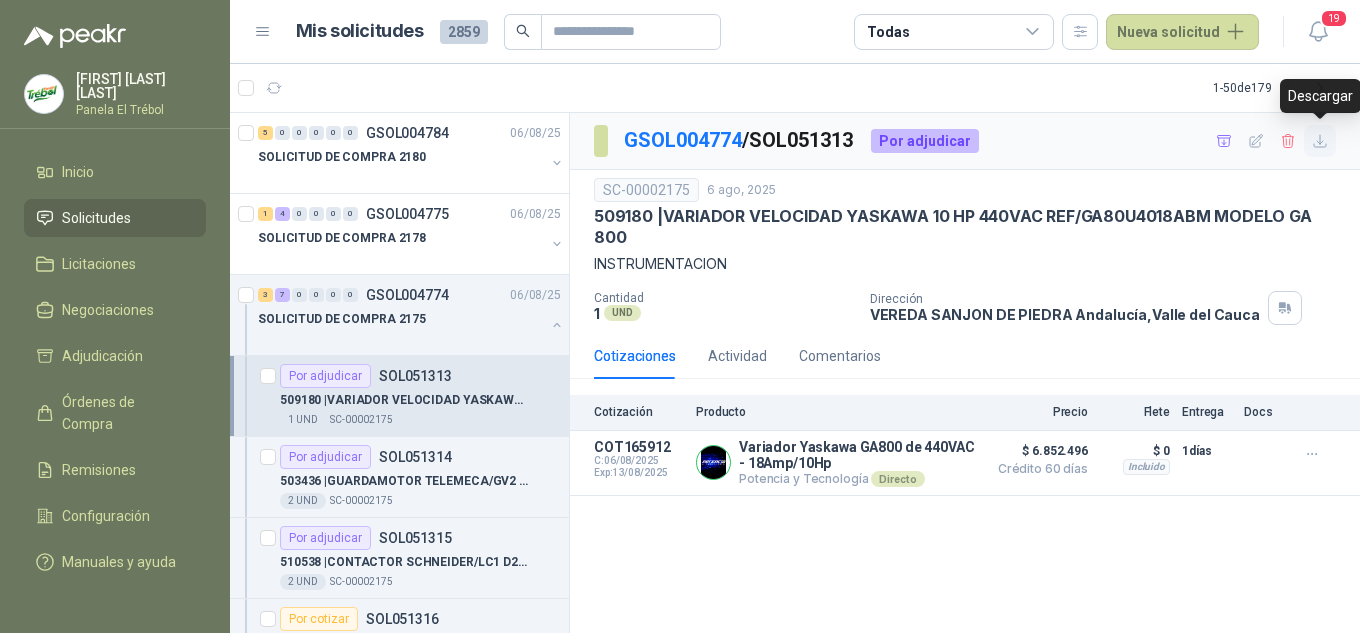 click 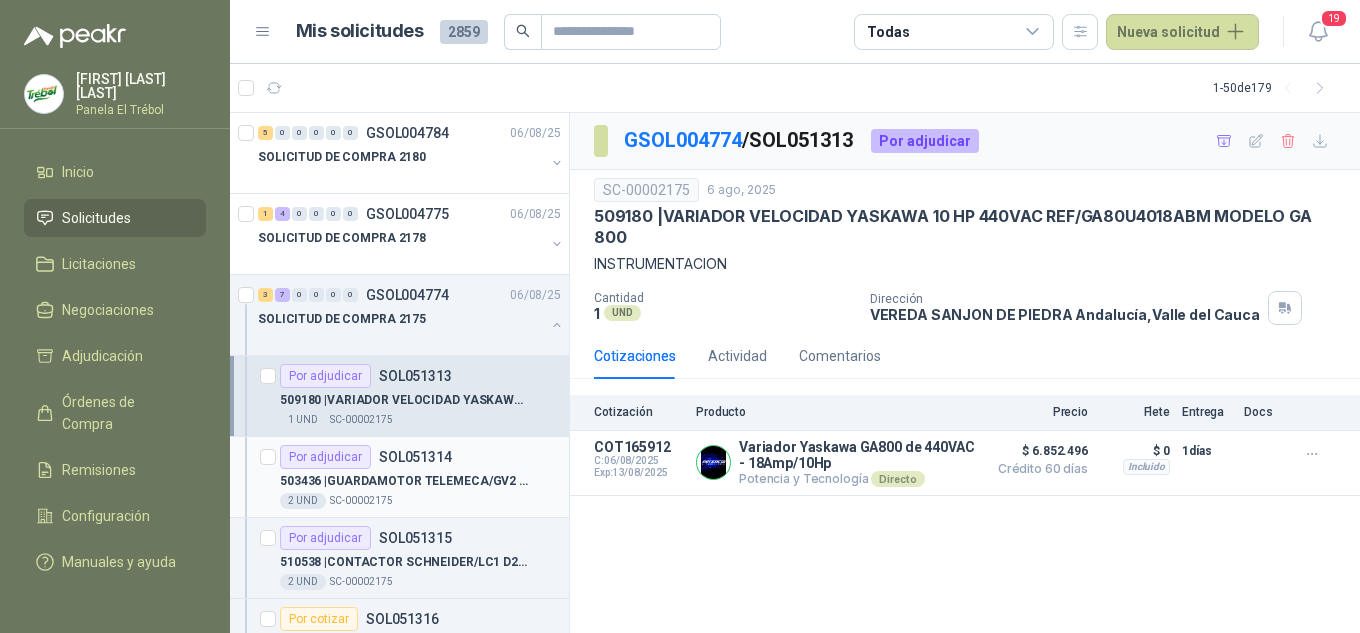 click on "503436 |  GUARDAMOTOR TELEMECA/GV2 ME16 9-14 AMP" at bounding box center [404, 481] 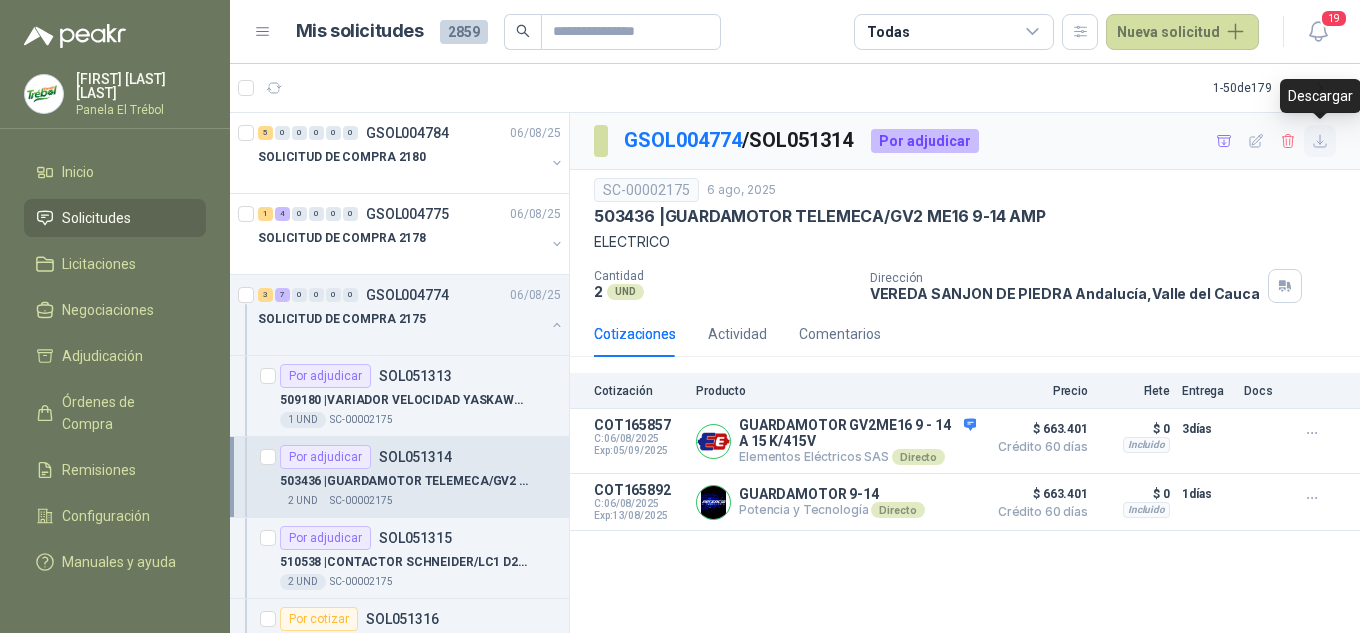 click 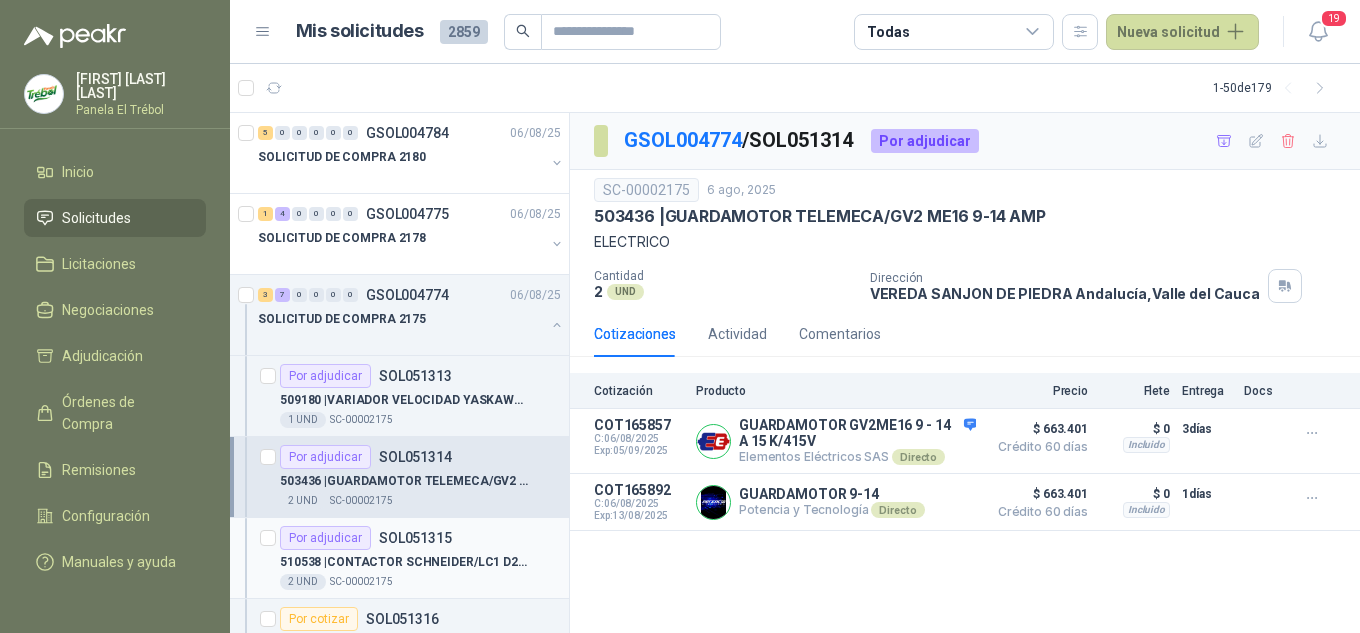 click on "510538 |  CONTACTOR SCHNEIDER/LC1 D25 BOBINA 220 V" at bounding box center (404, 562) 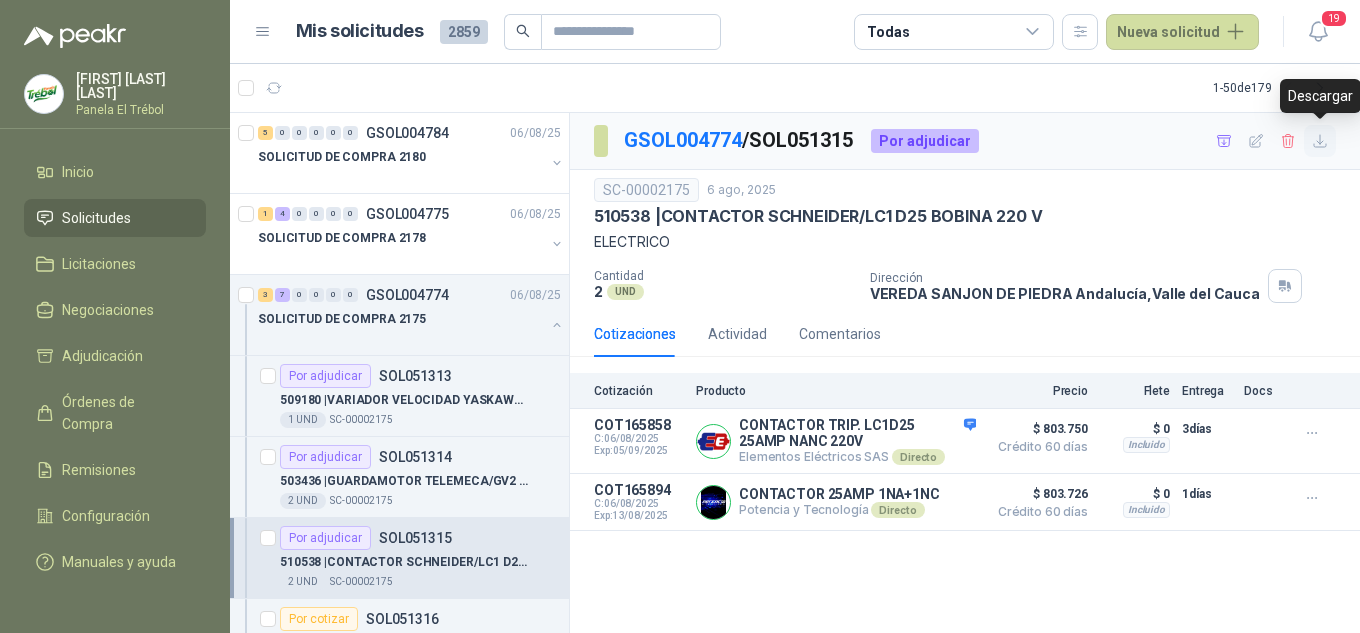 click 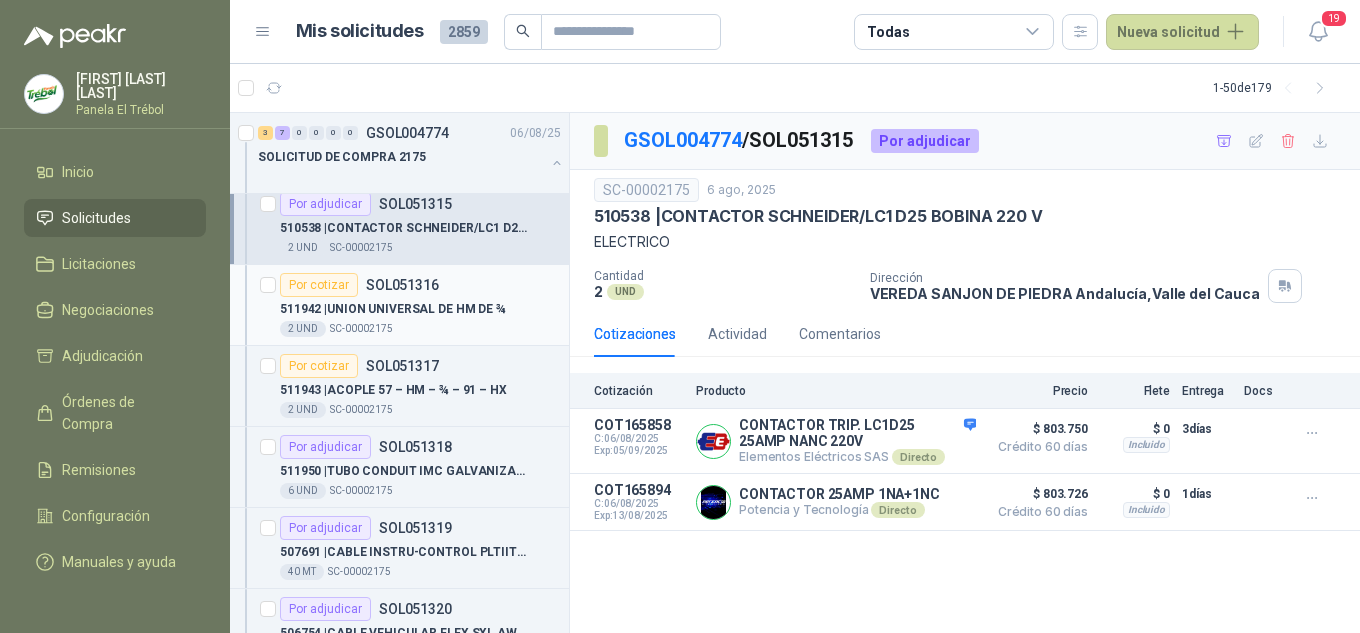 scroll, scrollTop: 333, scrollLeft: 0, axis: vertical 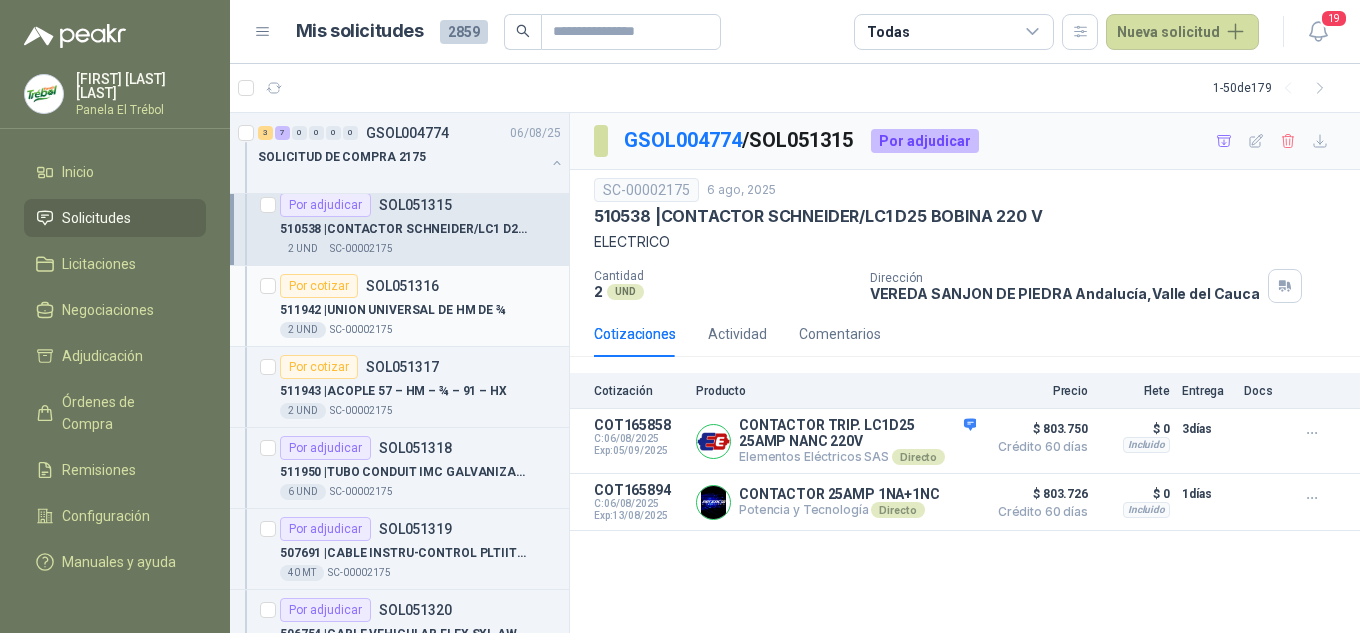 click on "Por cotizar SOL051316" at bounding box center [359, 286] 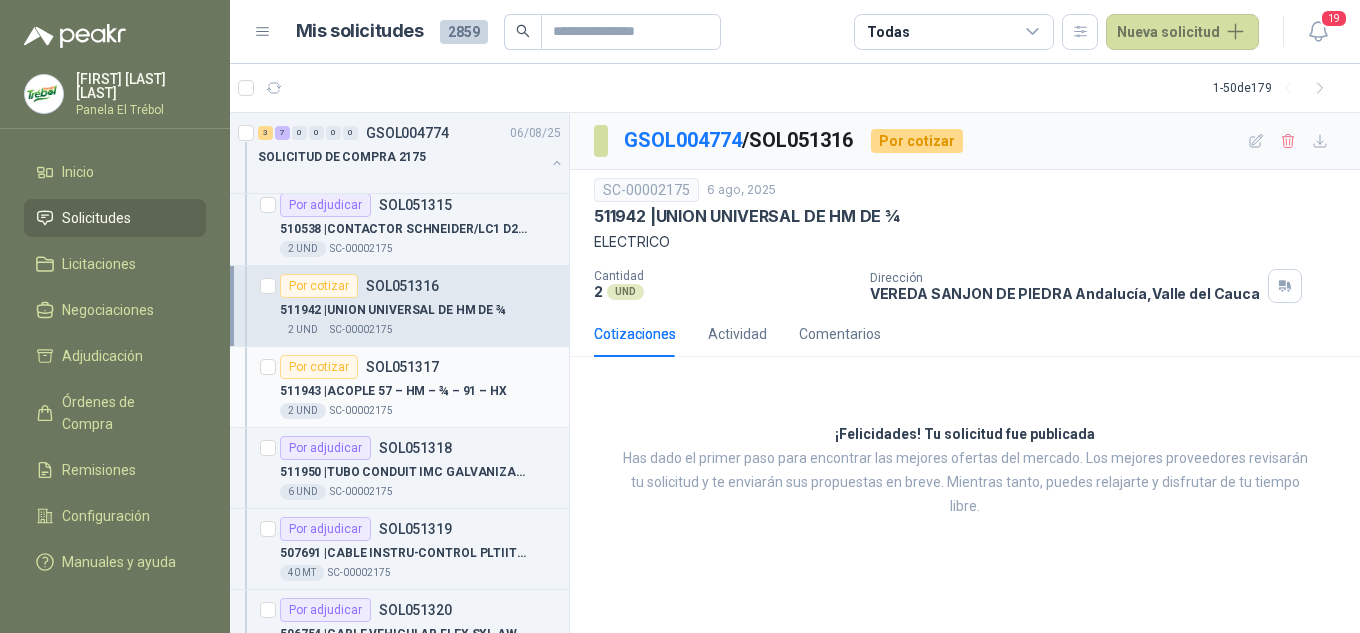 click on "511943 |  ACOPLE 57 – HM – ¾ – 91 – HX" at bounding box center [393, 391] 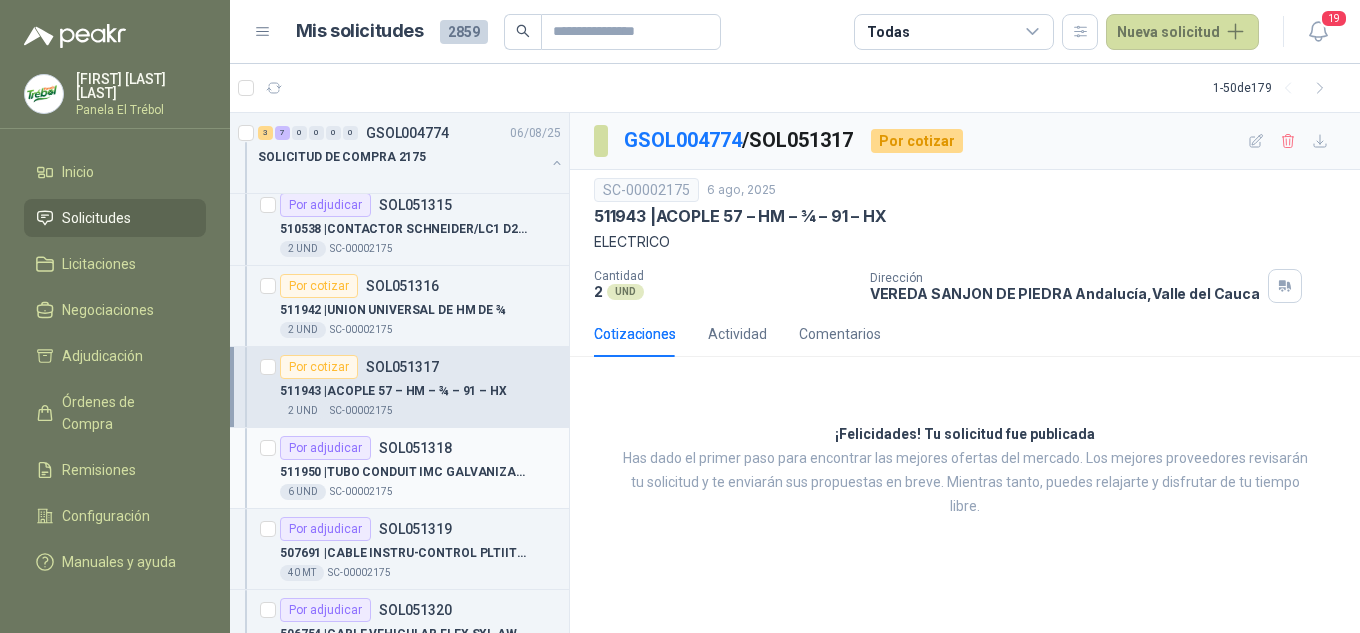 click on "511950 |  TUBO CONDUIT IMC GALVANIZADO ¾ X 3 MT" at bounding box center [404, 472] 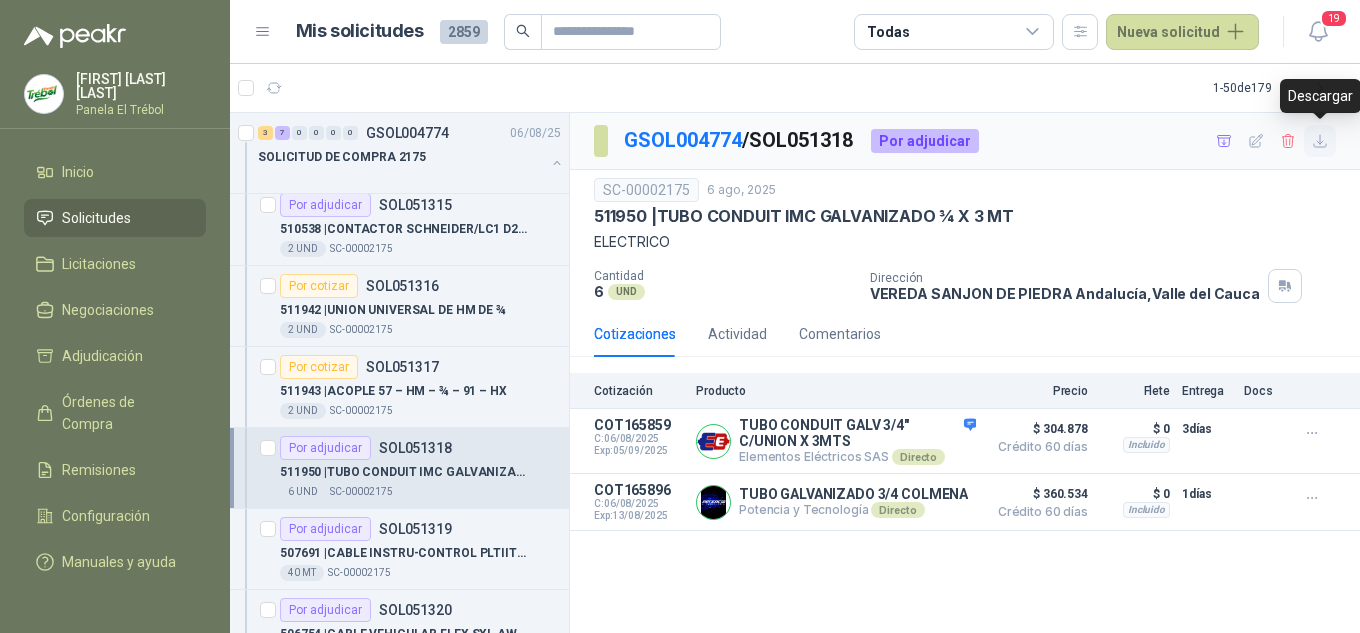 click 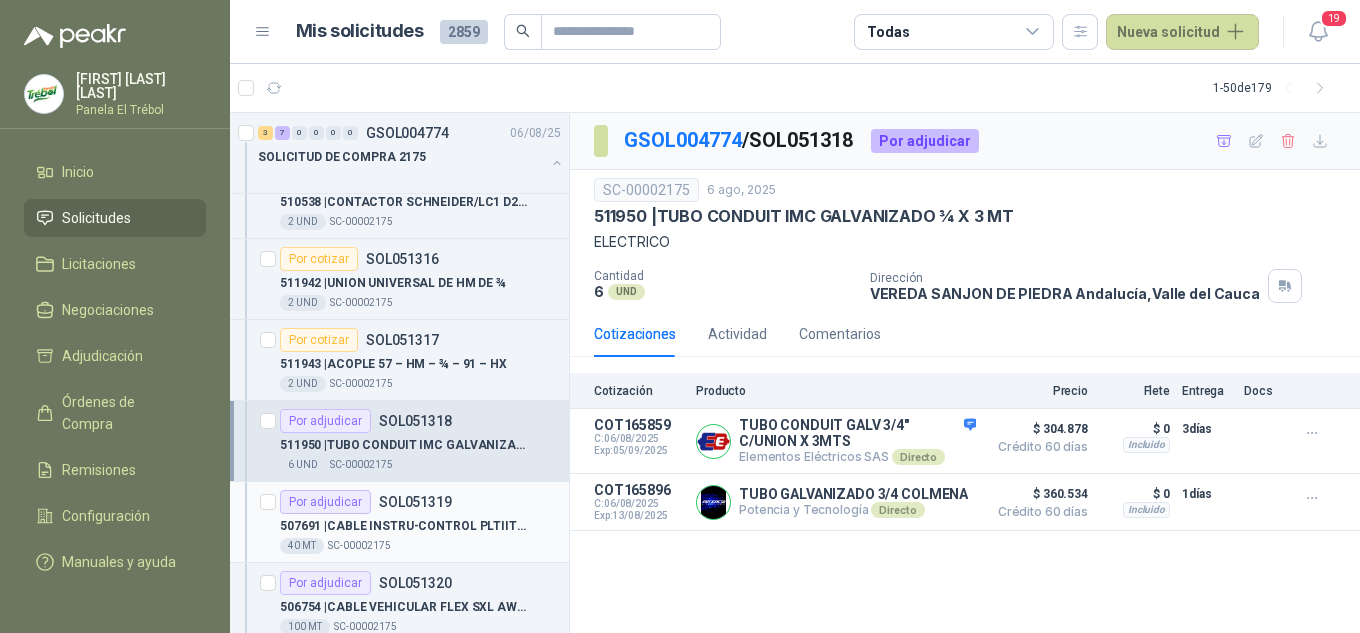scroll, scrollTop: 400, scrollLeft: 0, axis: vertical 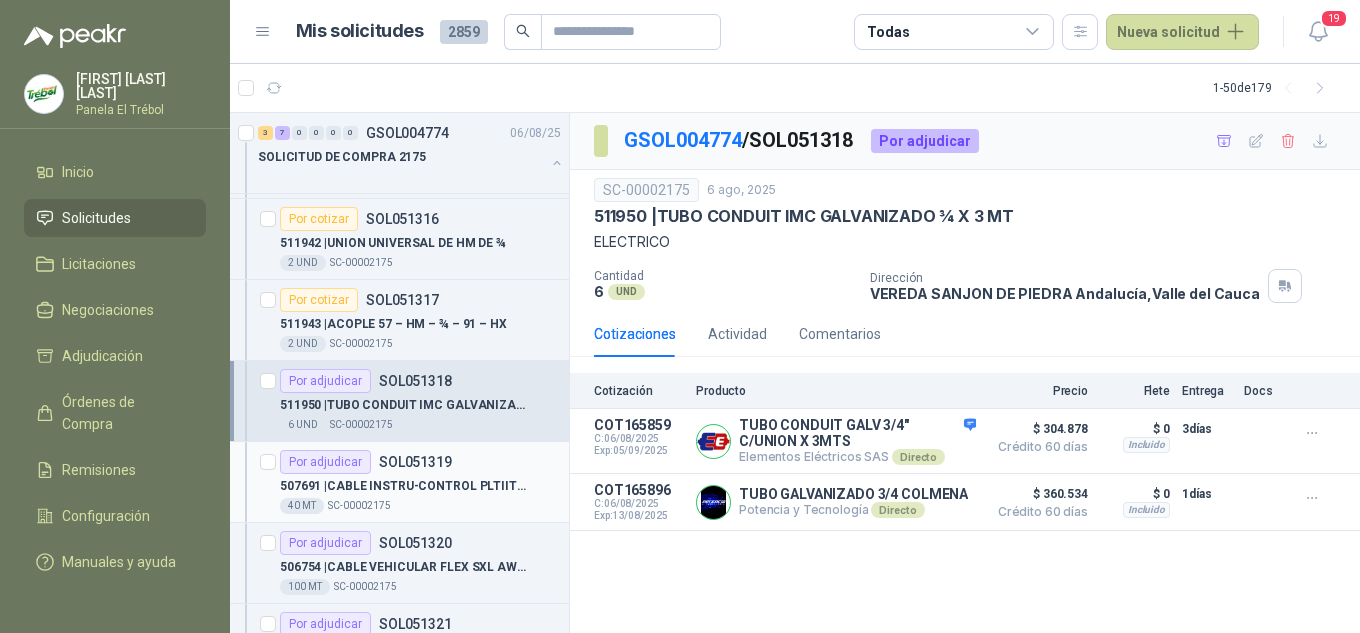 click on "SOL051319" at bounding box center (415, 462) 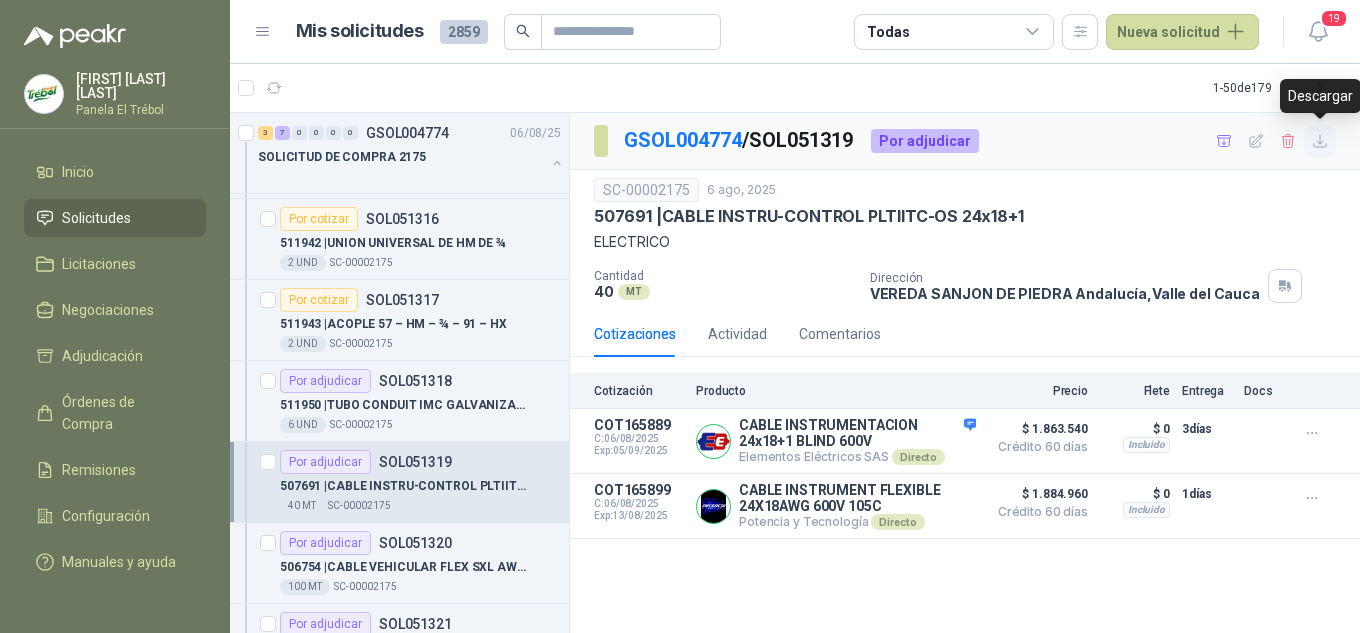 click 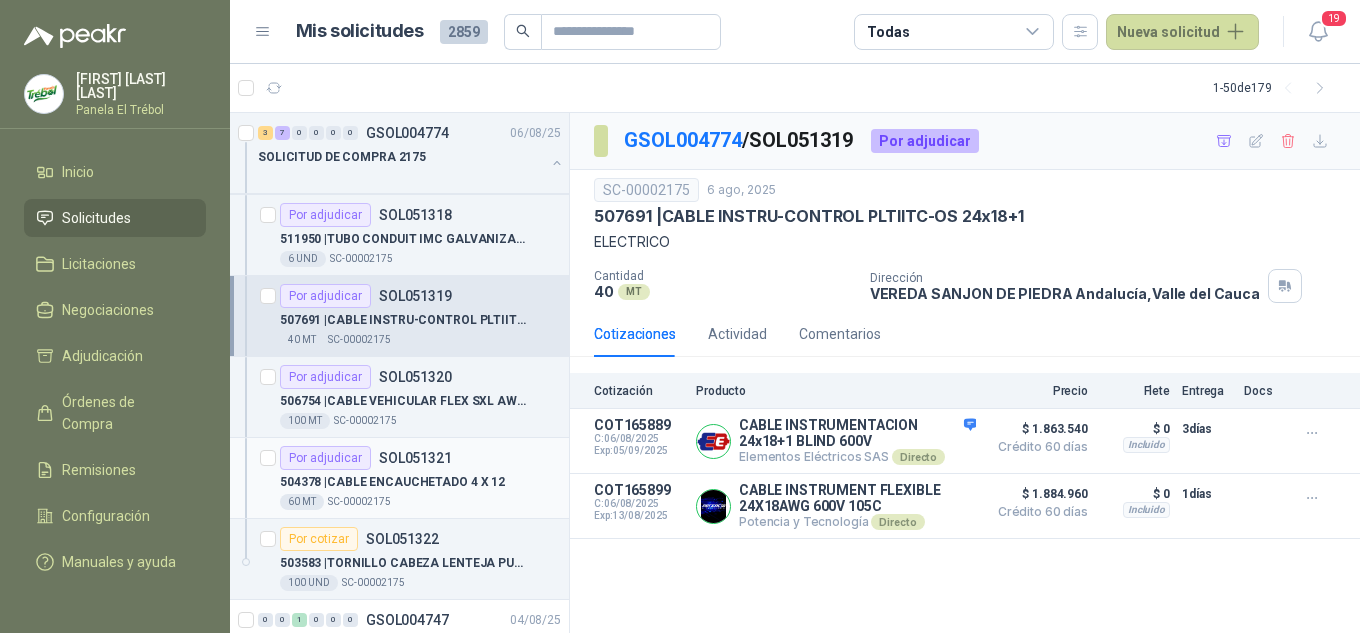 scroll, scrollTop: 600, scrollLeft: 0, axis: vertical 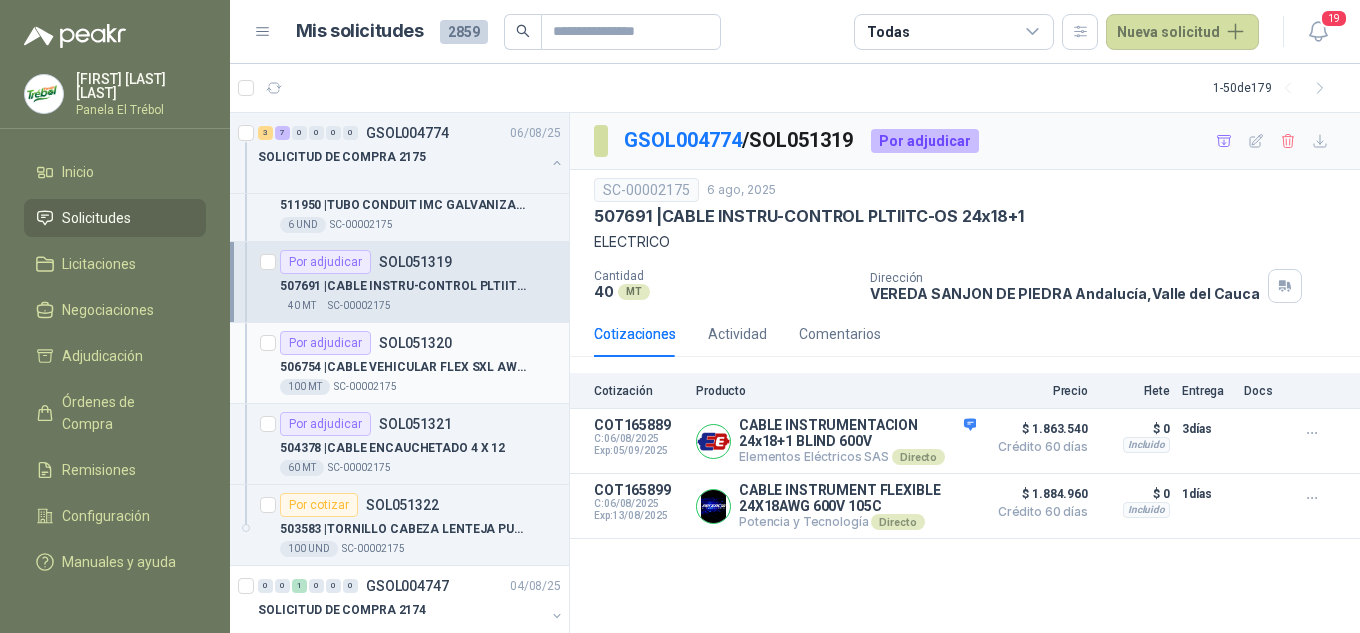 click on "506754 |  CABLE VEHICULAR FLEX SXL AWG #18,50V,12" at bounding box center [404, 367] 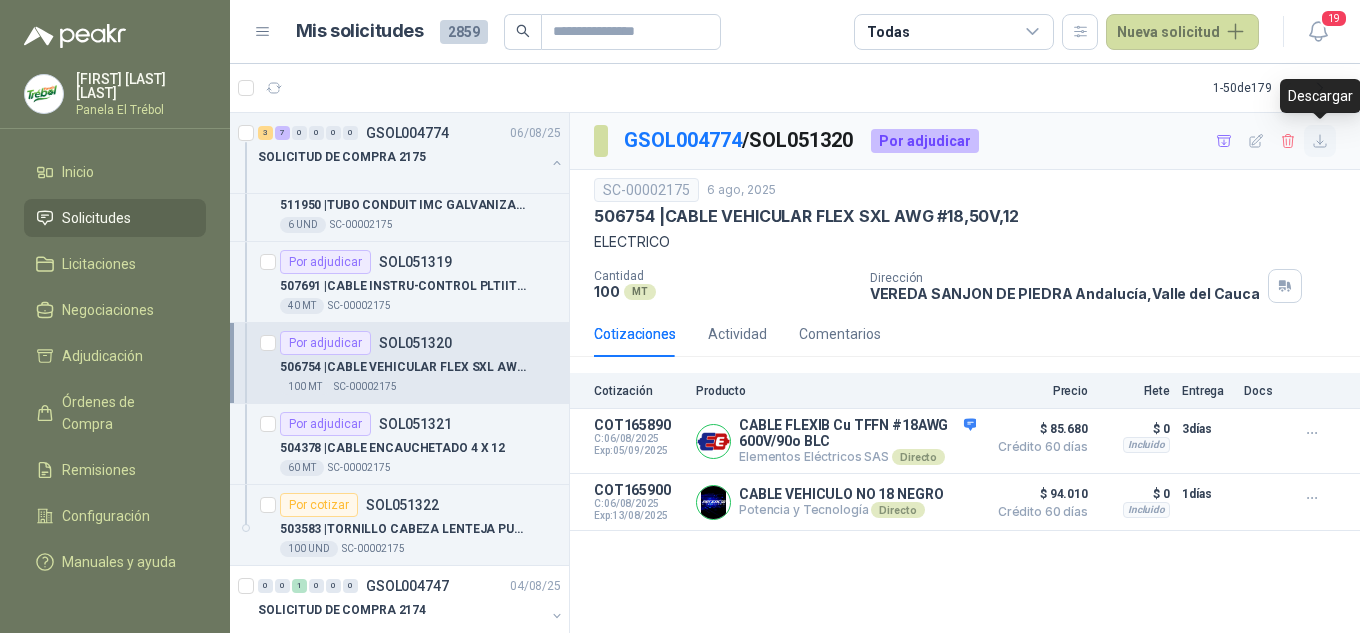 click 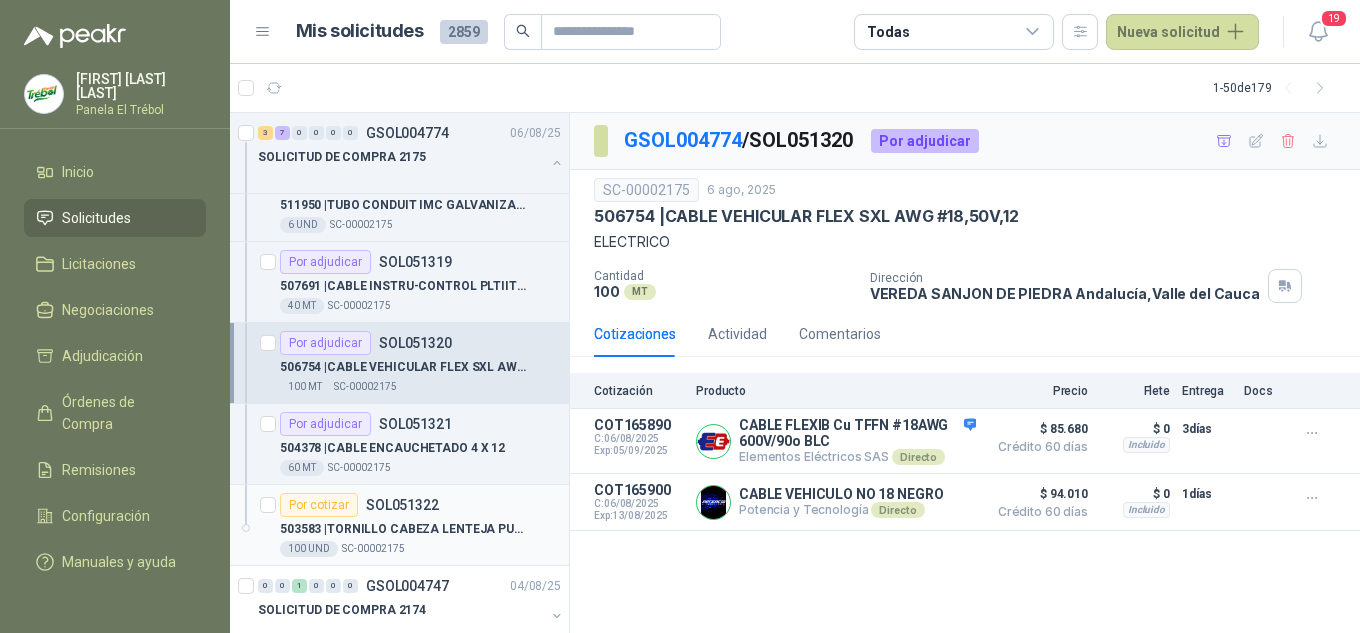 scroll, scrollTop: 667, scrollLeft: 0, axis: vertical 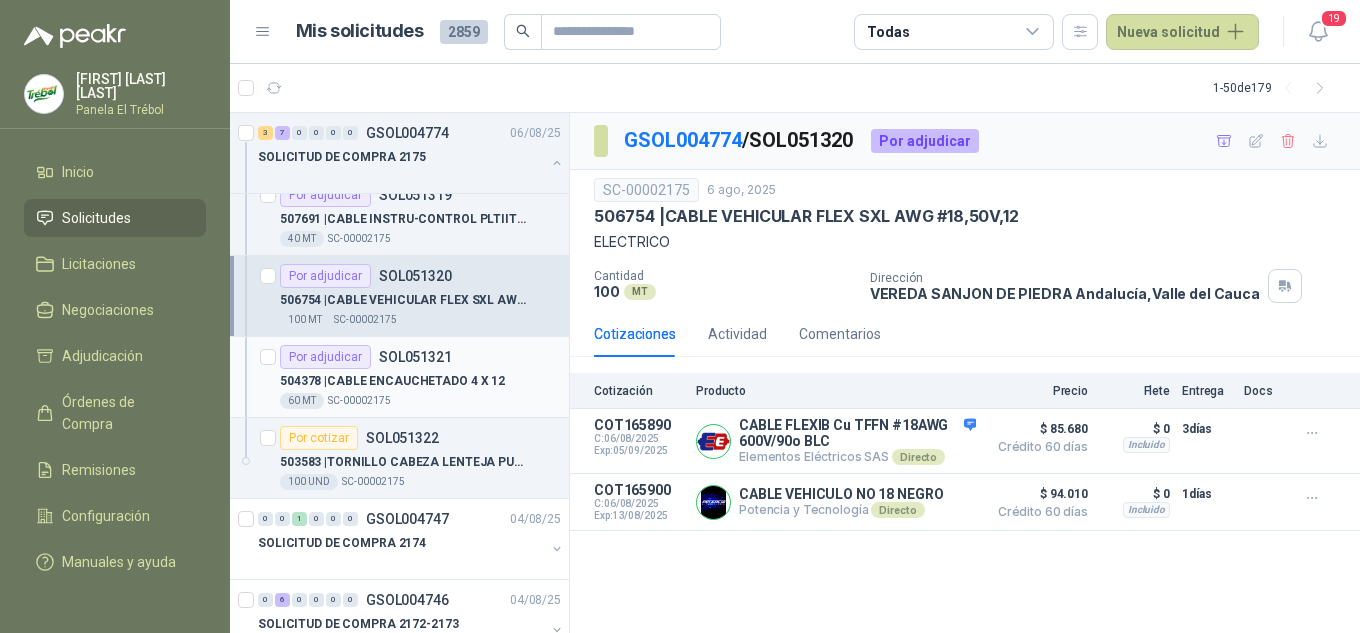 click on "504378 |  CABLE ENCAUCHETADO 4 X 12" at bounding box center [420, 381] 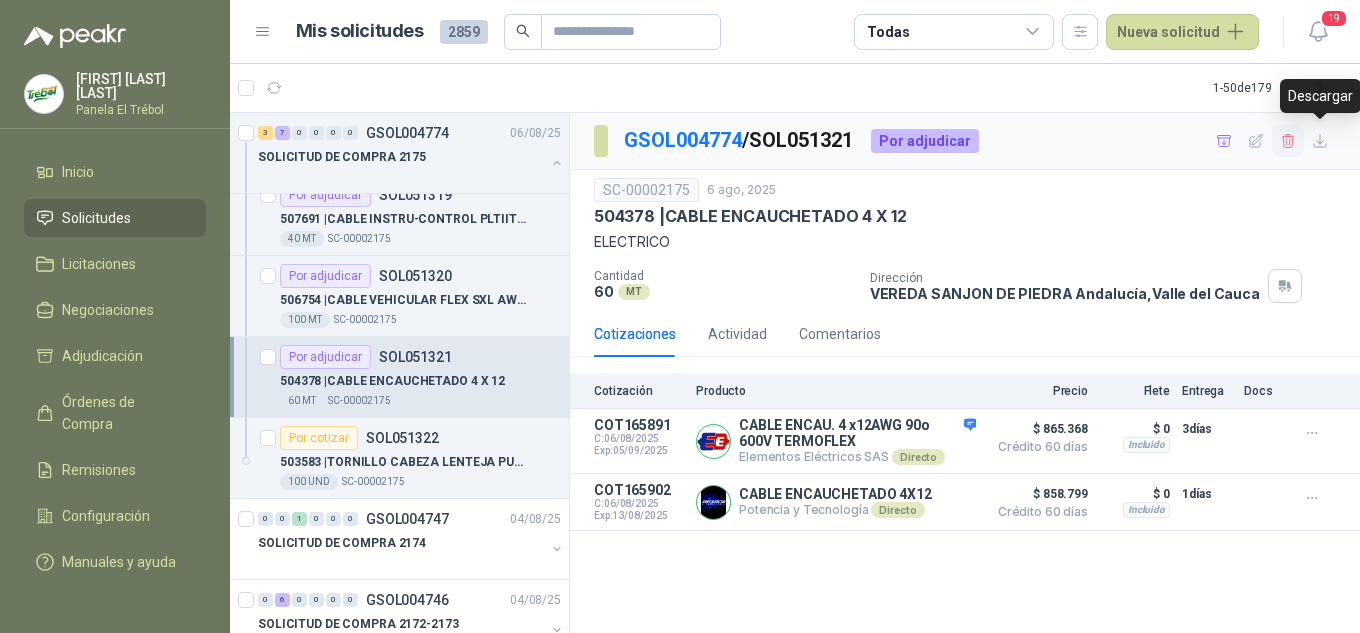 drag, startPoint x: 1317, startPoint y: 141, endPoint x: 1284, endPoint y: 129, distance: 35.1141 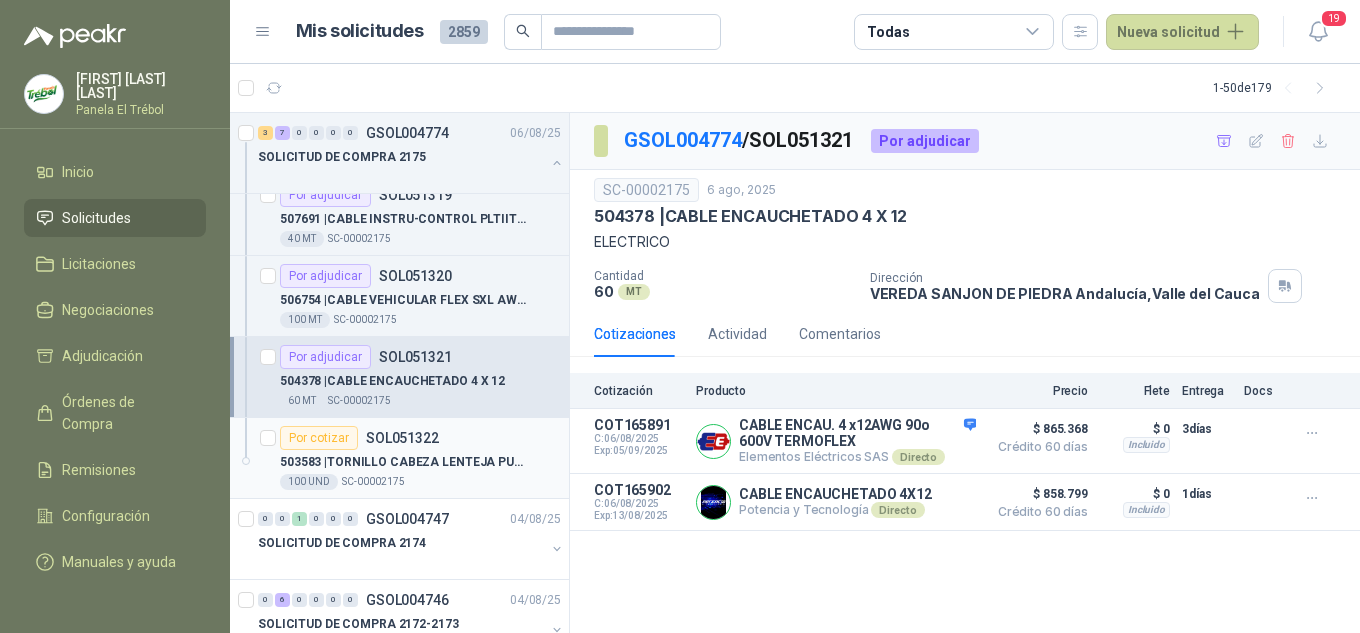 click on "503583 | TORNILLO CABEZA LENTEJA PUNTA BROCA 8 X" at bounding box center [404, 462] 